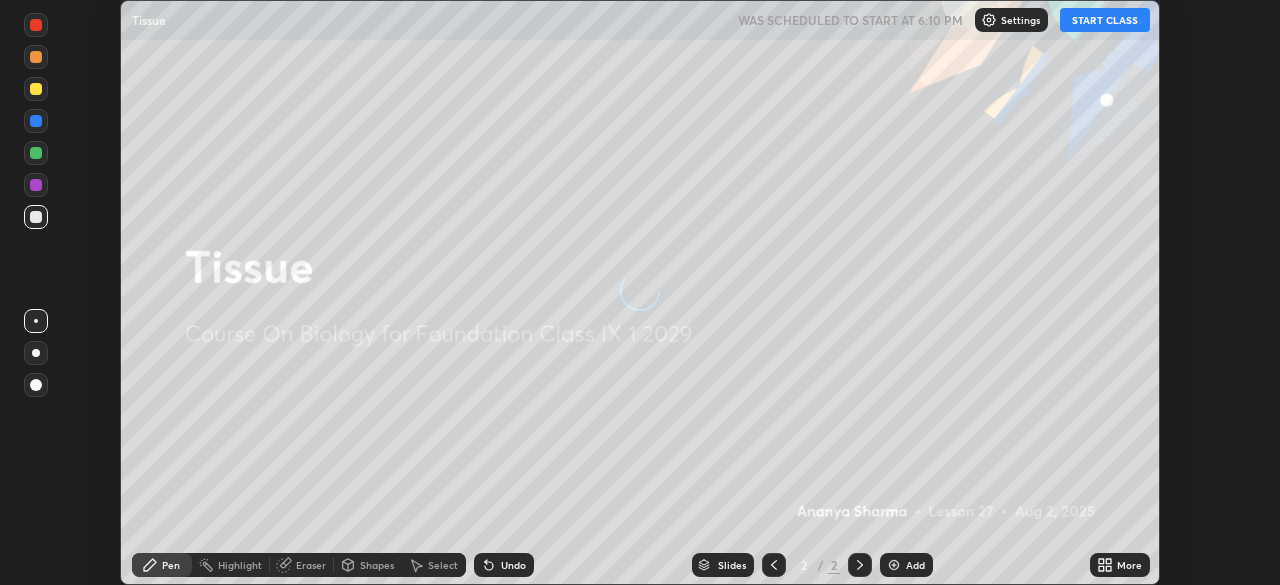 scroll, scrollTop: 0, scrollLeft: 0, axis: both 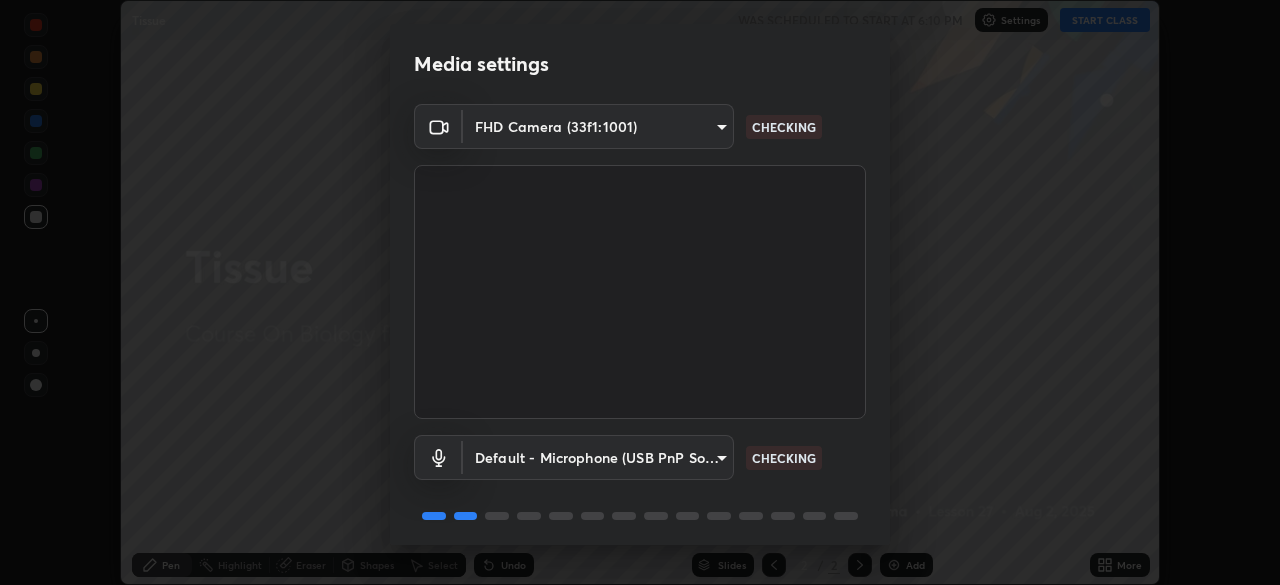 click at bounding box center [640, 292] 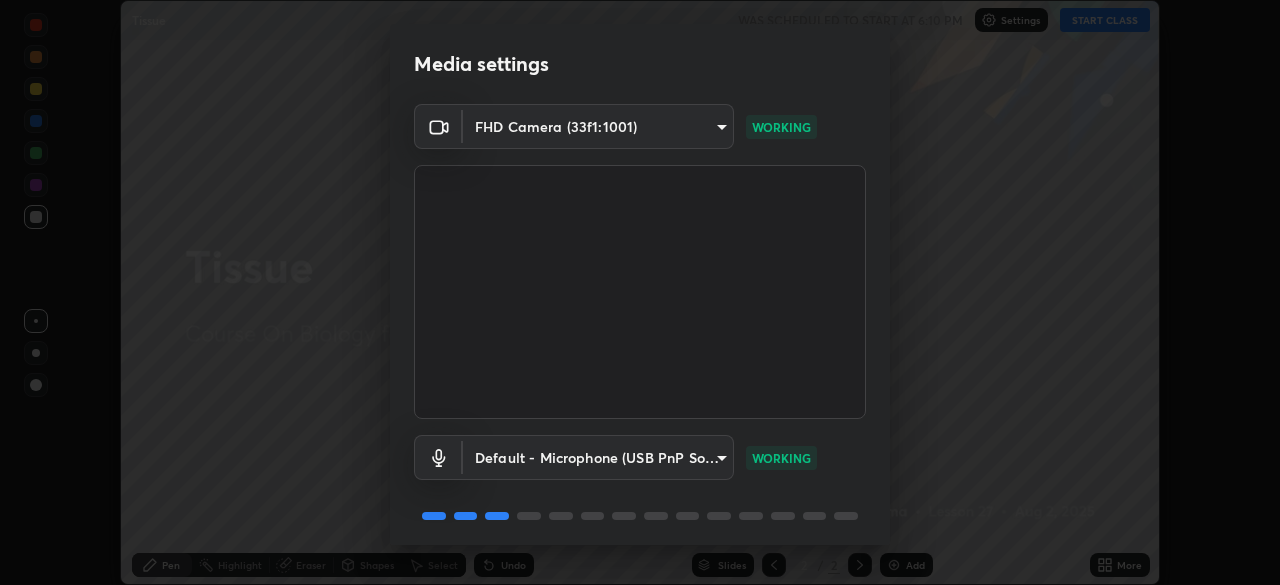 scroll, scrollTop: 71, scrollLeft: 0, axis: vertical 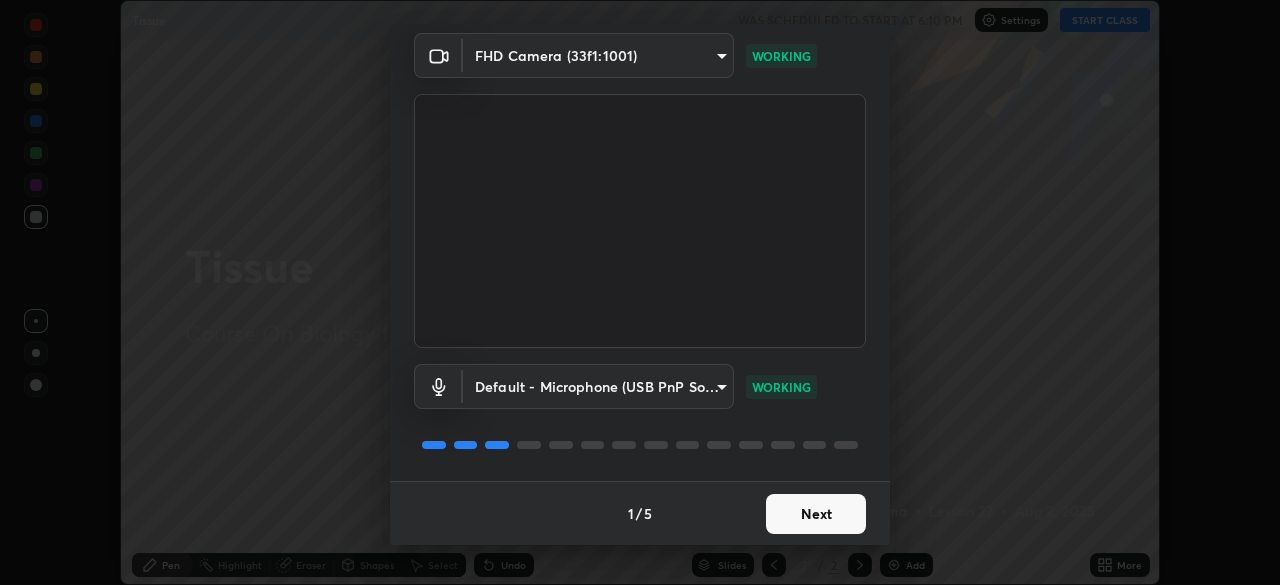 click on "Next" at bounding box center (816, 514) 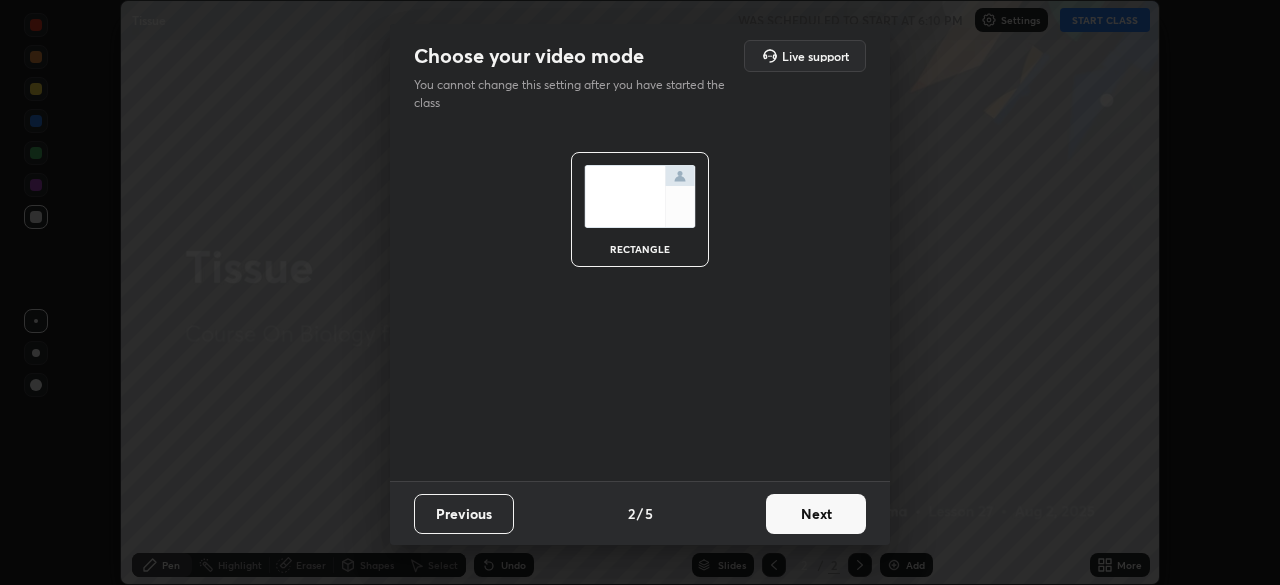 scroll, scrollTop: 0, scrollLeft: 0, axis: both 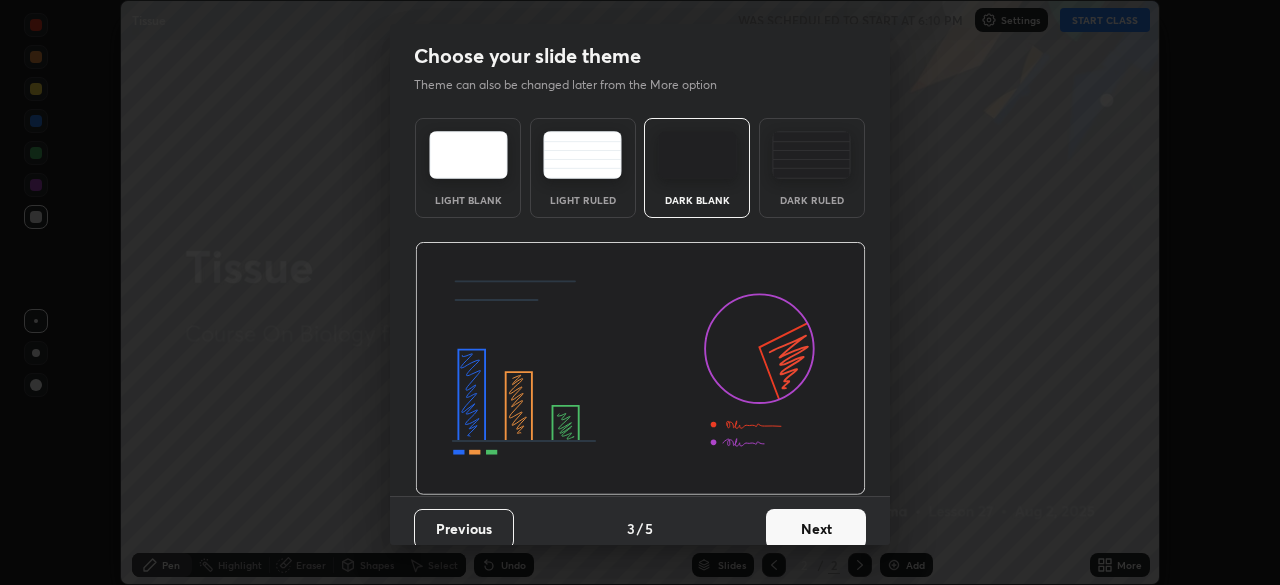 click on "Next" at bounding box center [816, 529] 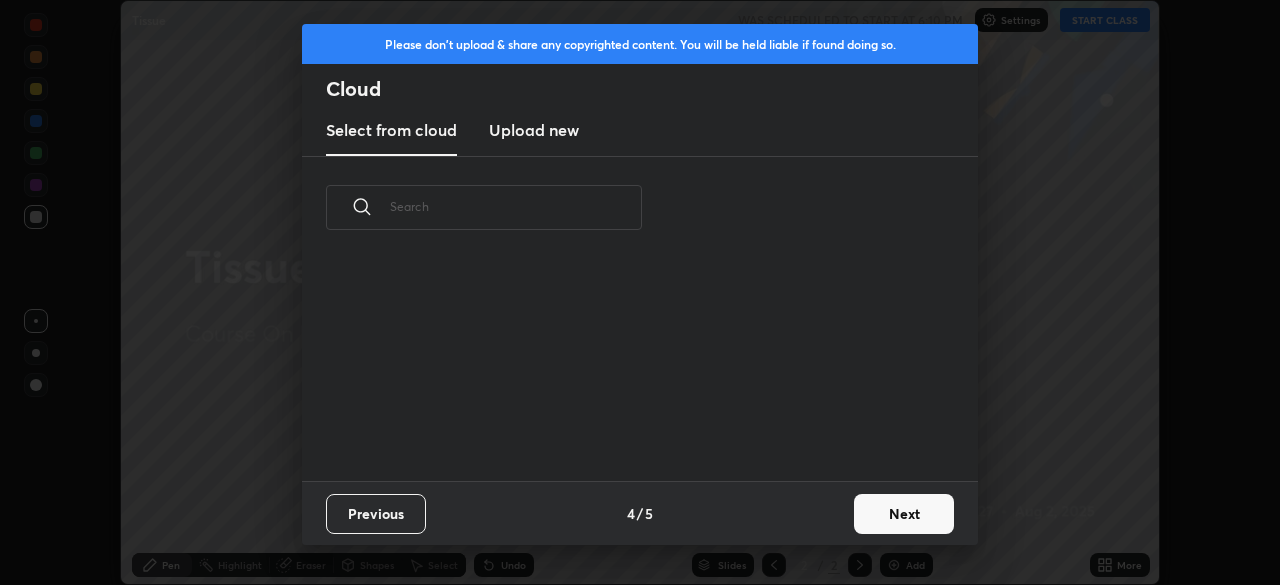 scroll, scrollTop: 7, scrollLeft: 11, axis: both 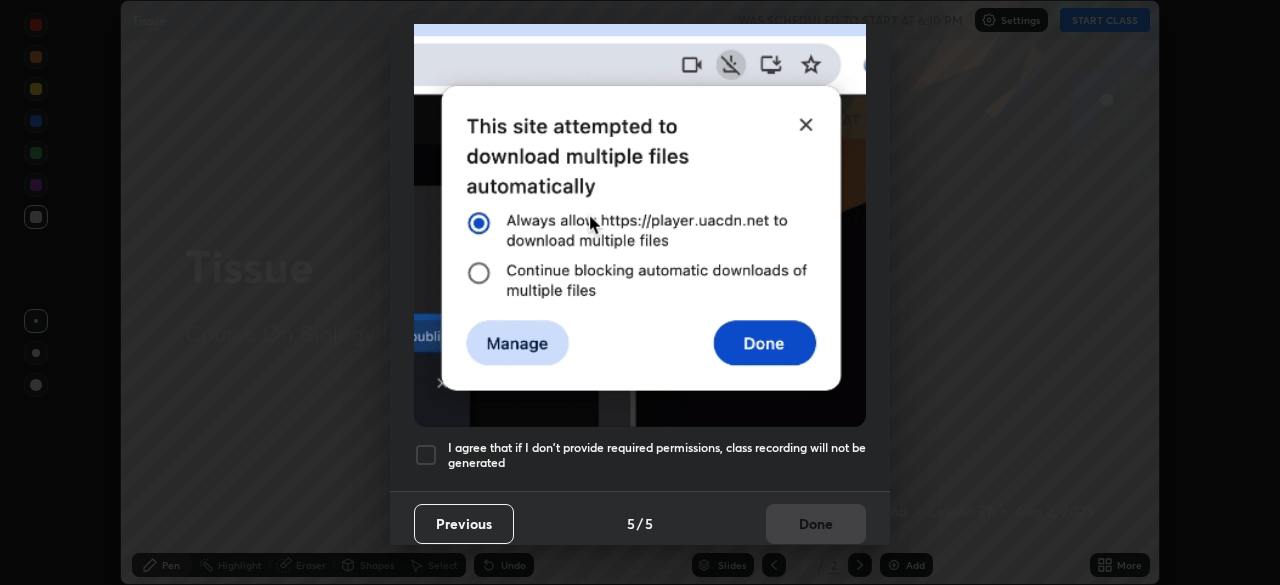 click at bounding box center [426, 455] 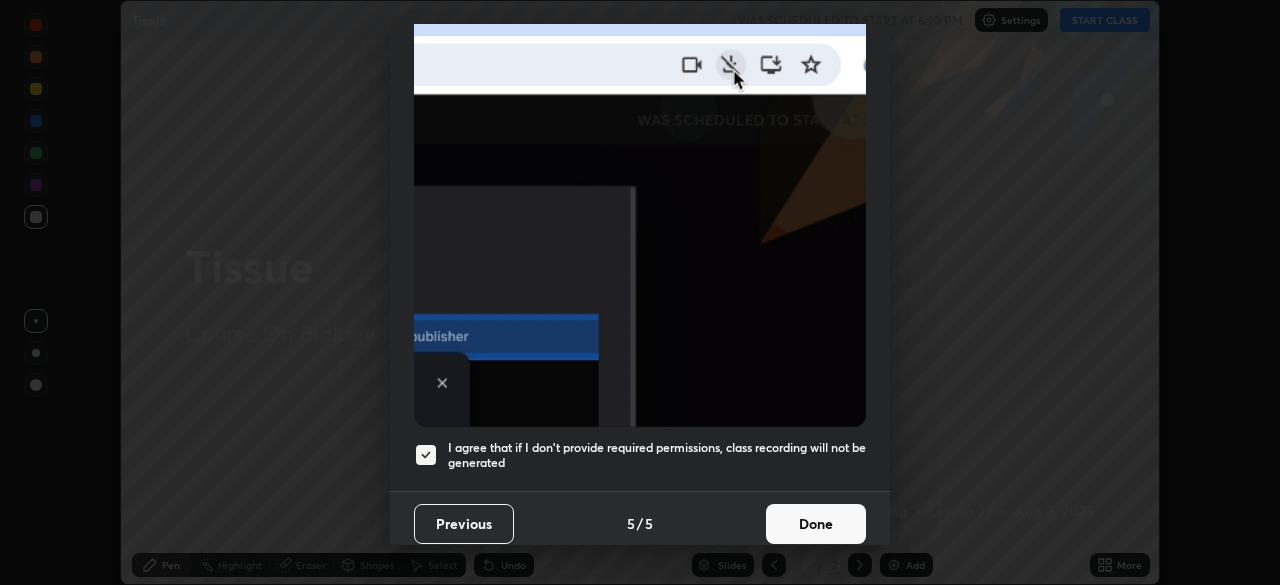 click on "Done" at bounding box center [816, 524] 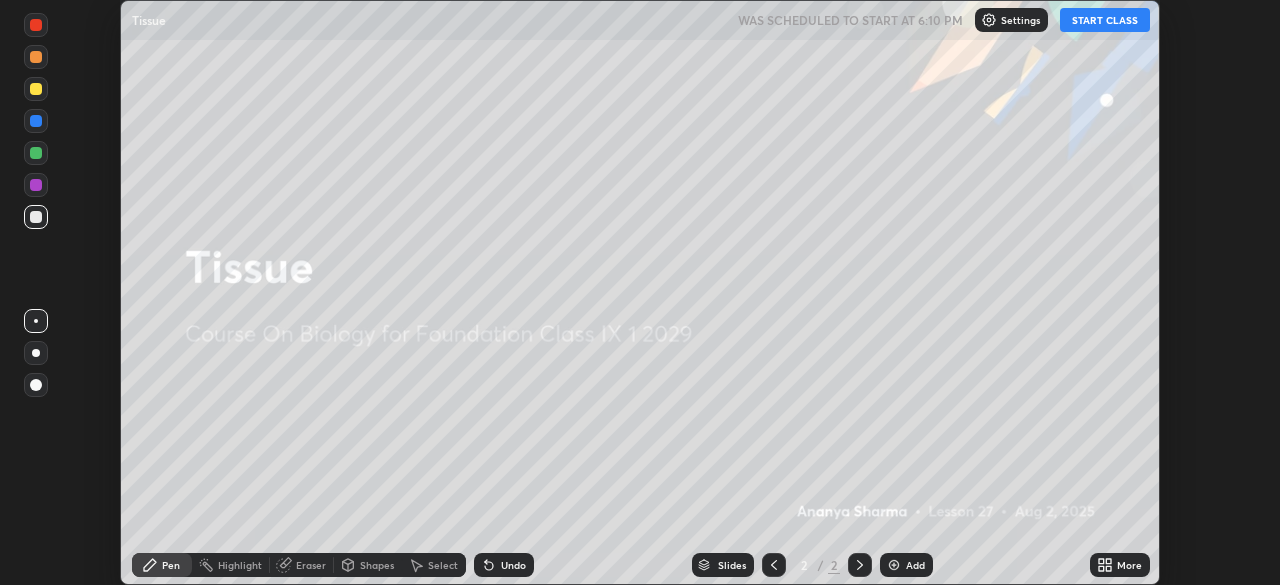 click on "START CLASS" at bounding box center [1105, 20] 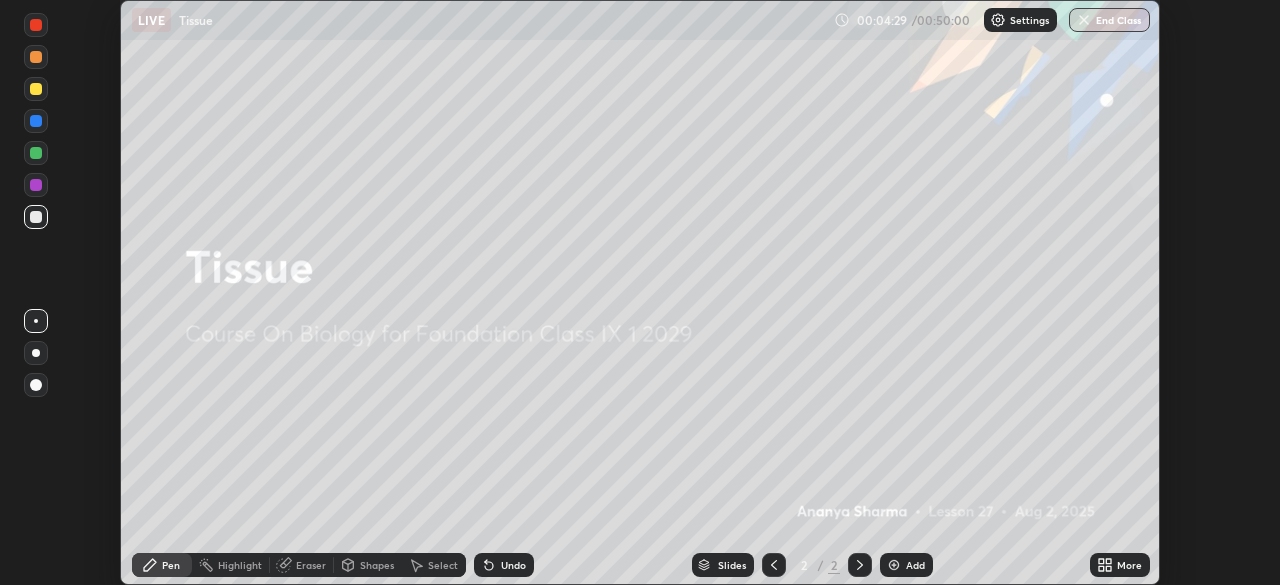click on "More" at bounding box center (1120, 565) 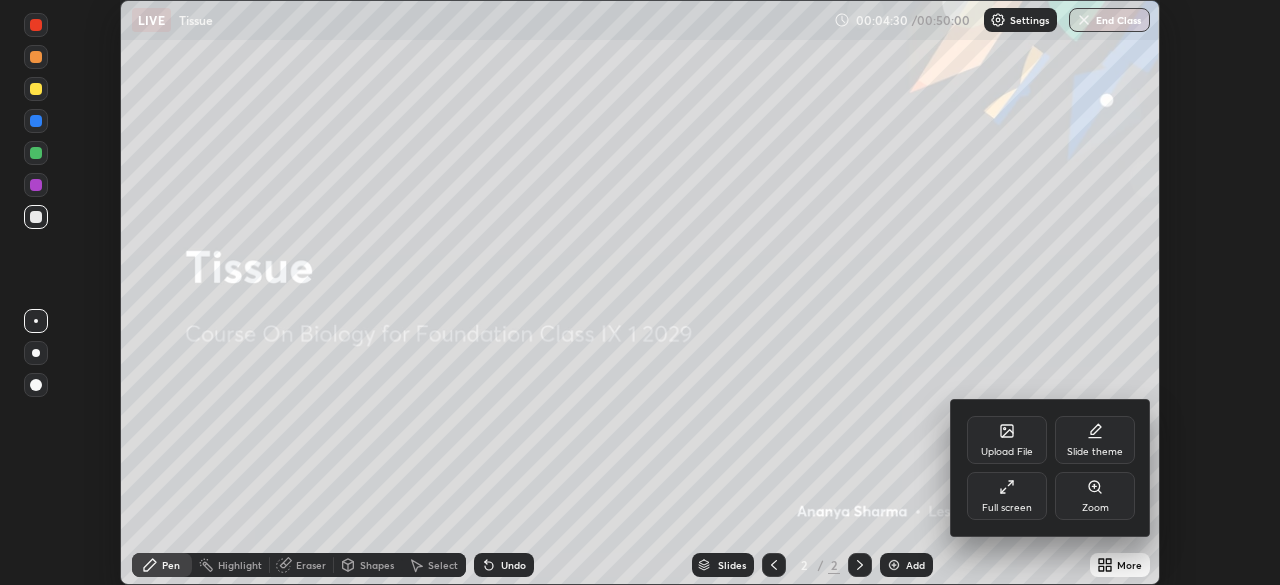 click 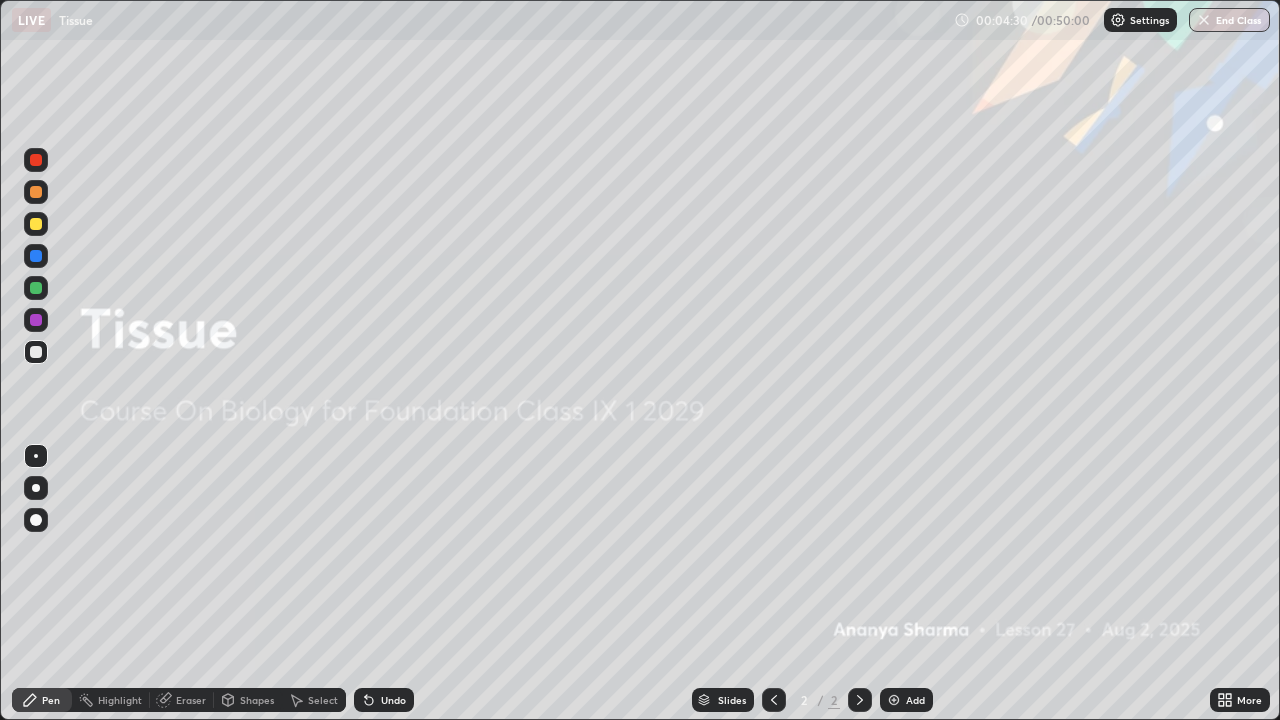 scroll, scrollTop: 99280, scrollLeft: 98720, axis: both 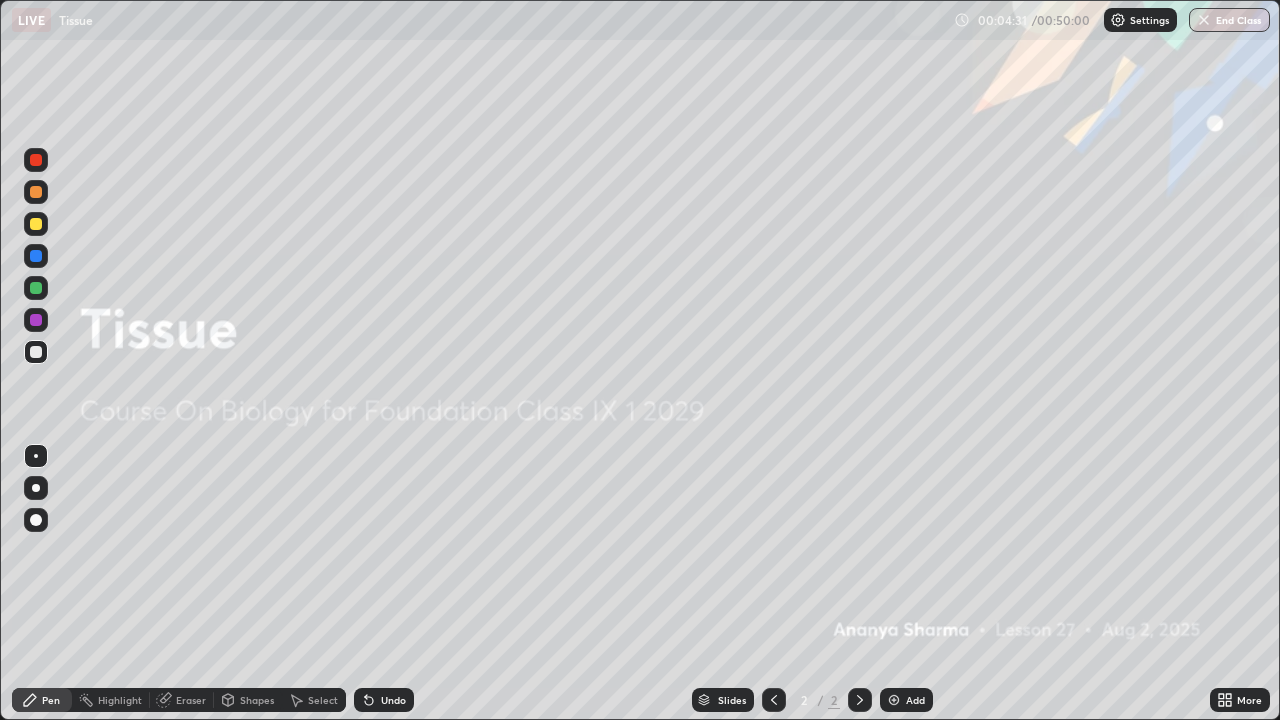 click on "Add" at bounding box center (915, 700) 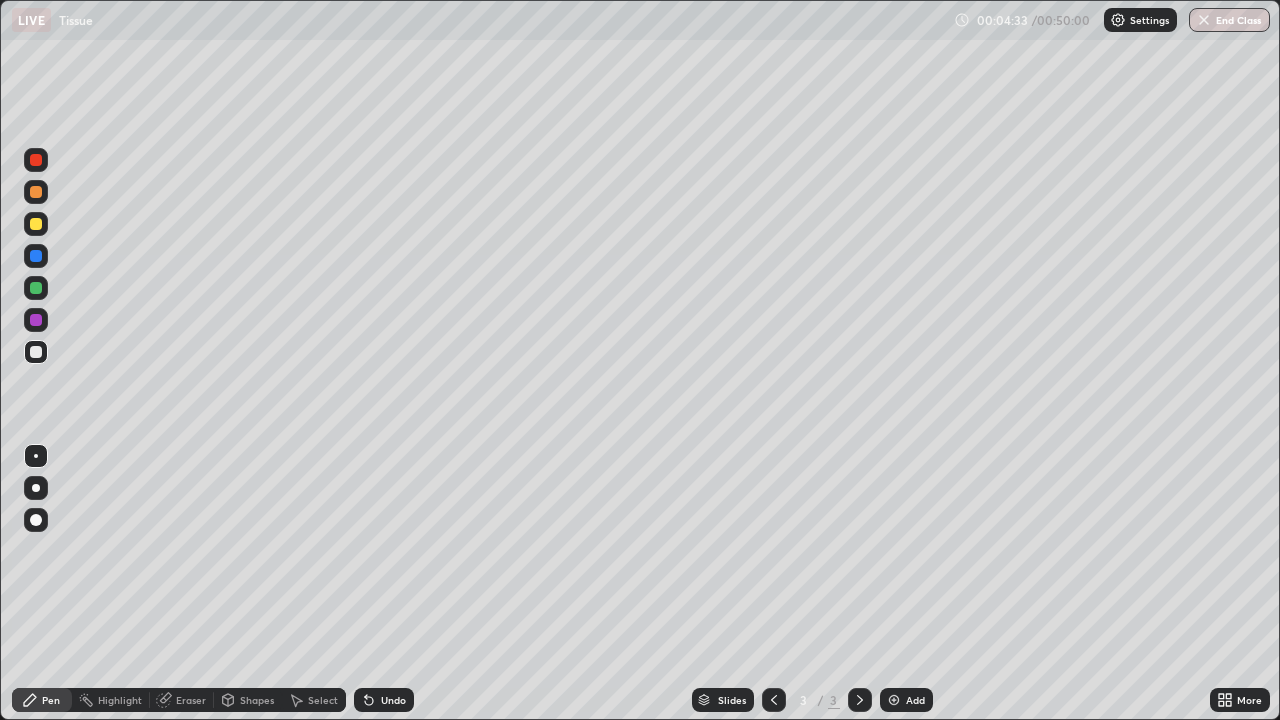 click at bounding box center [36, 488] 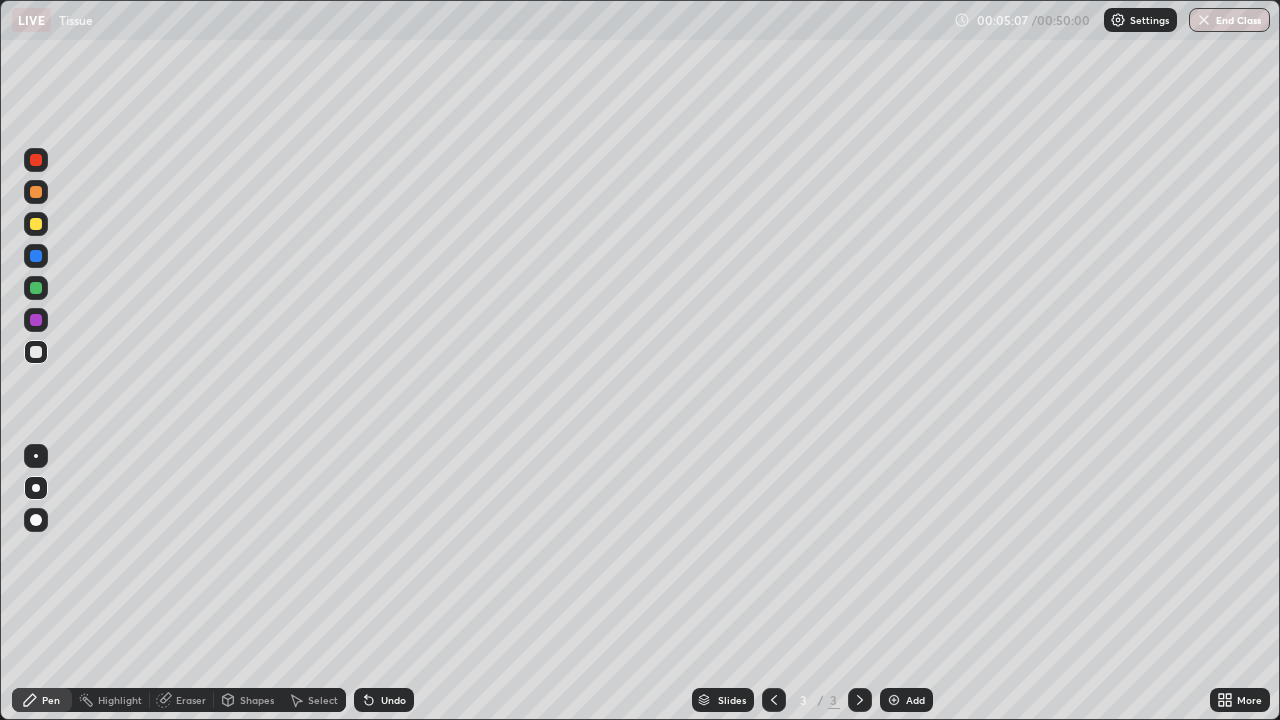 click at bounding box center [36, 224] 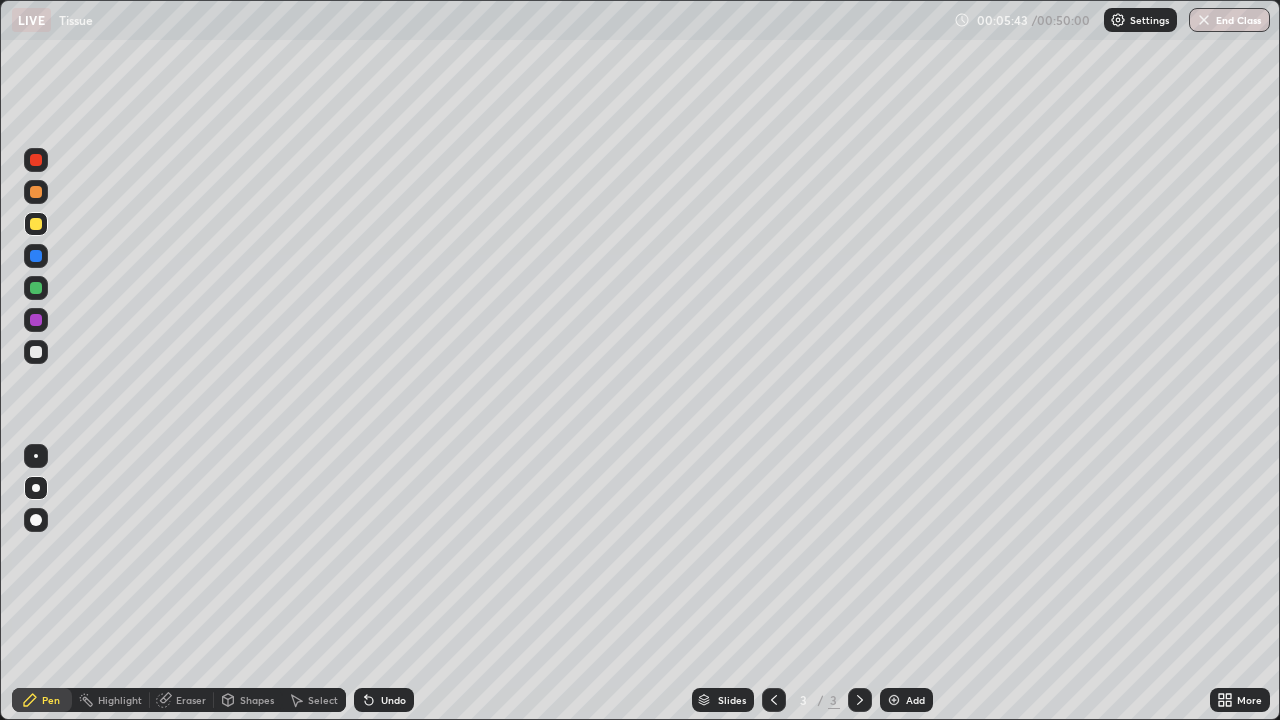 click at bounding box center (36, 192) 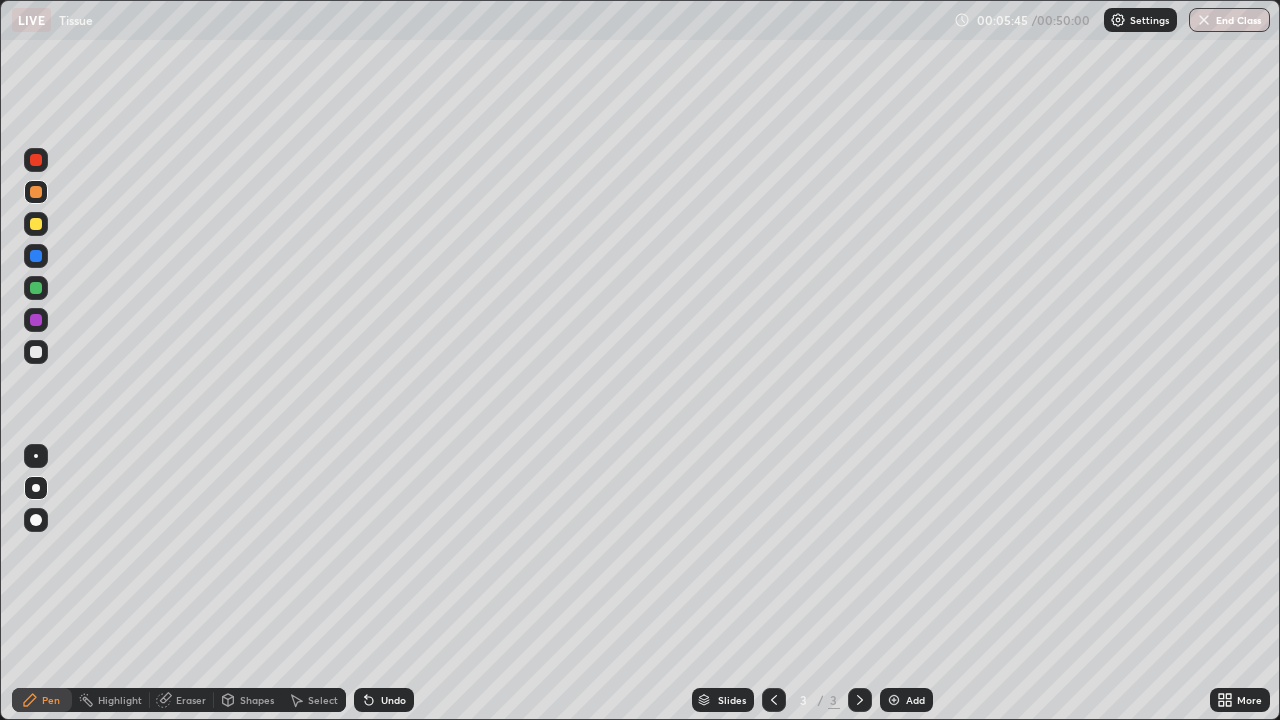 click at bounding box center (36, 520) 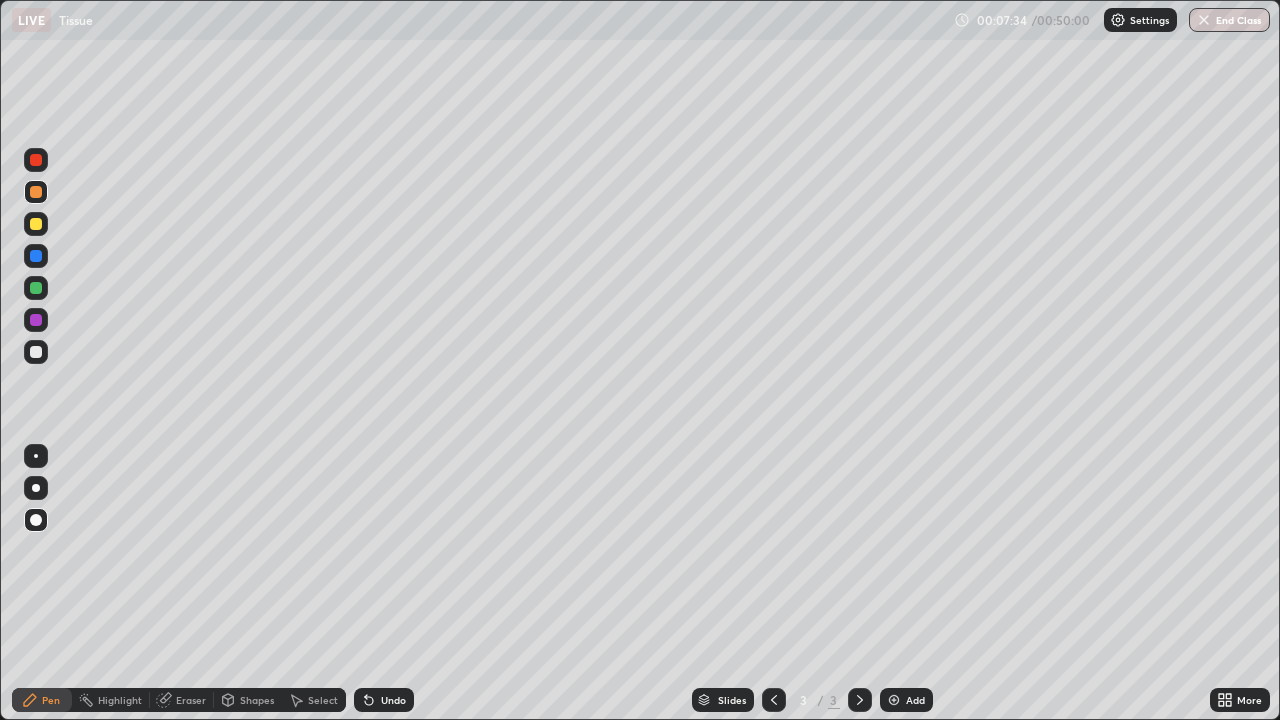 click at bounding box center (36, 288) 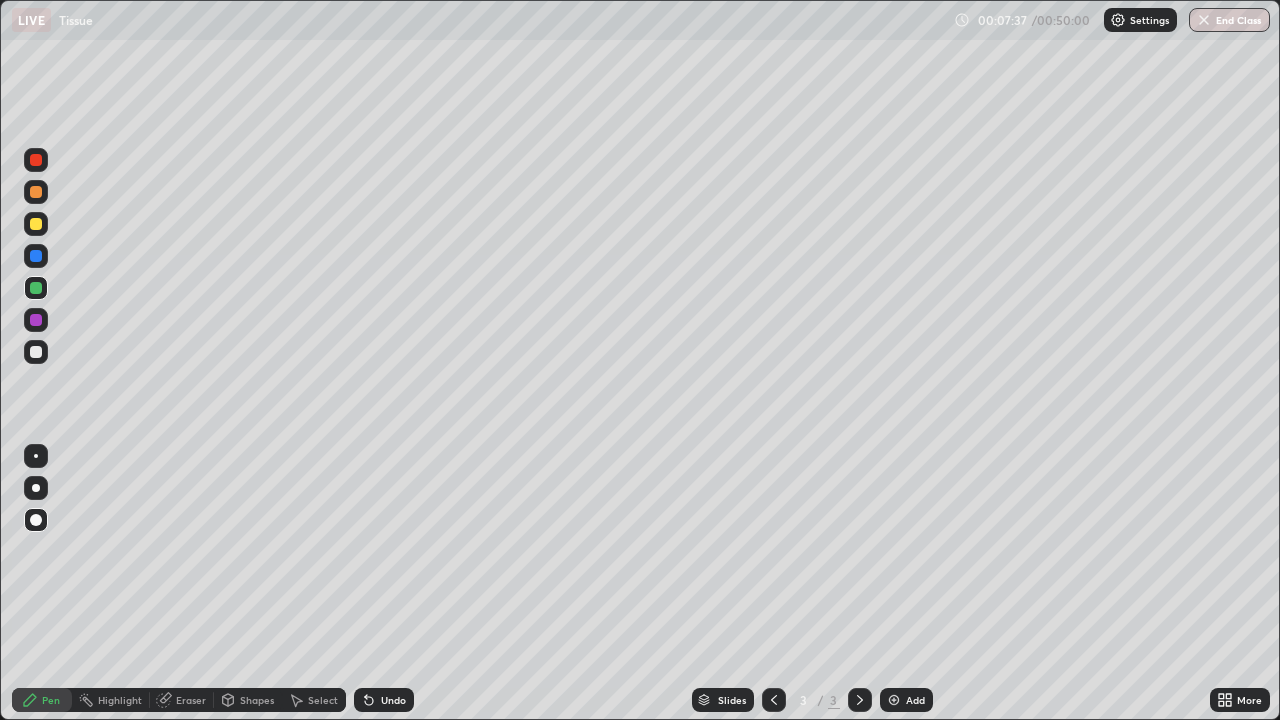 click at bounding box center (36, 224) 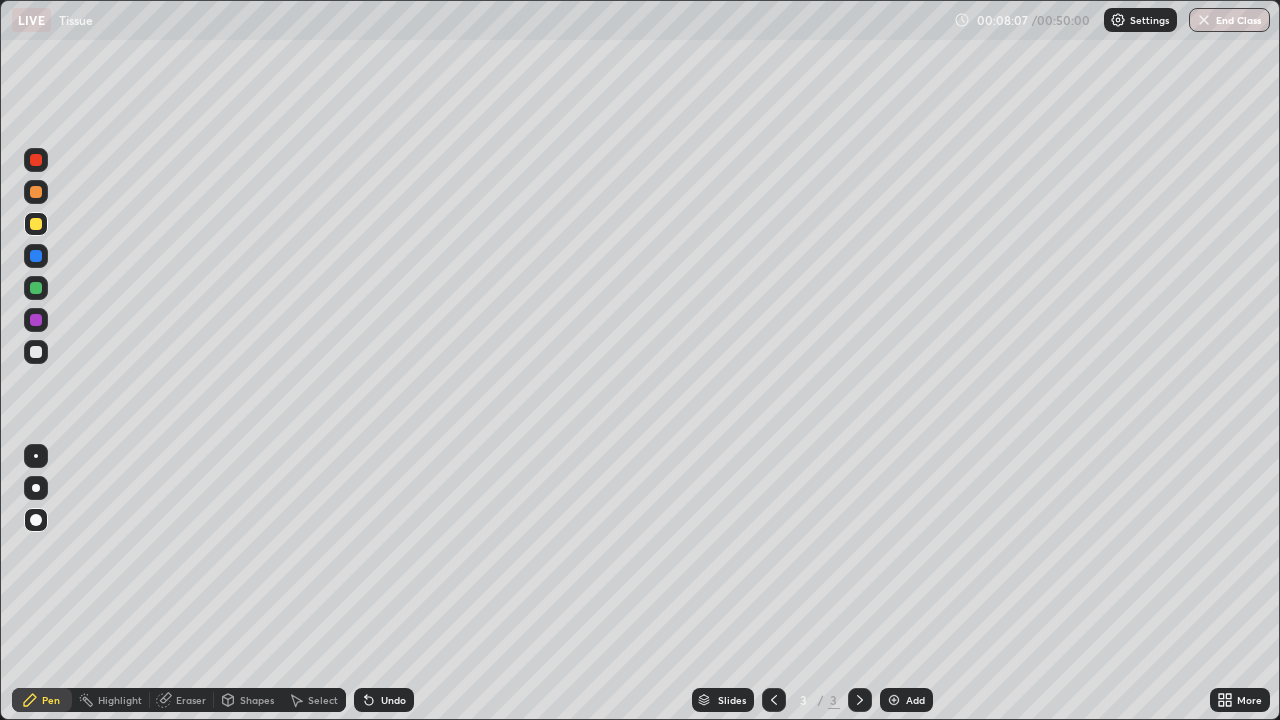 click at bounding box center [36, 352] 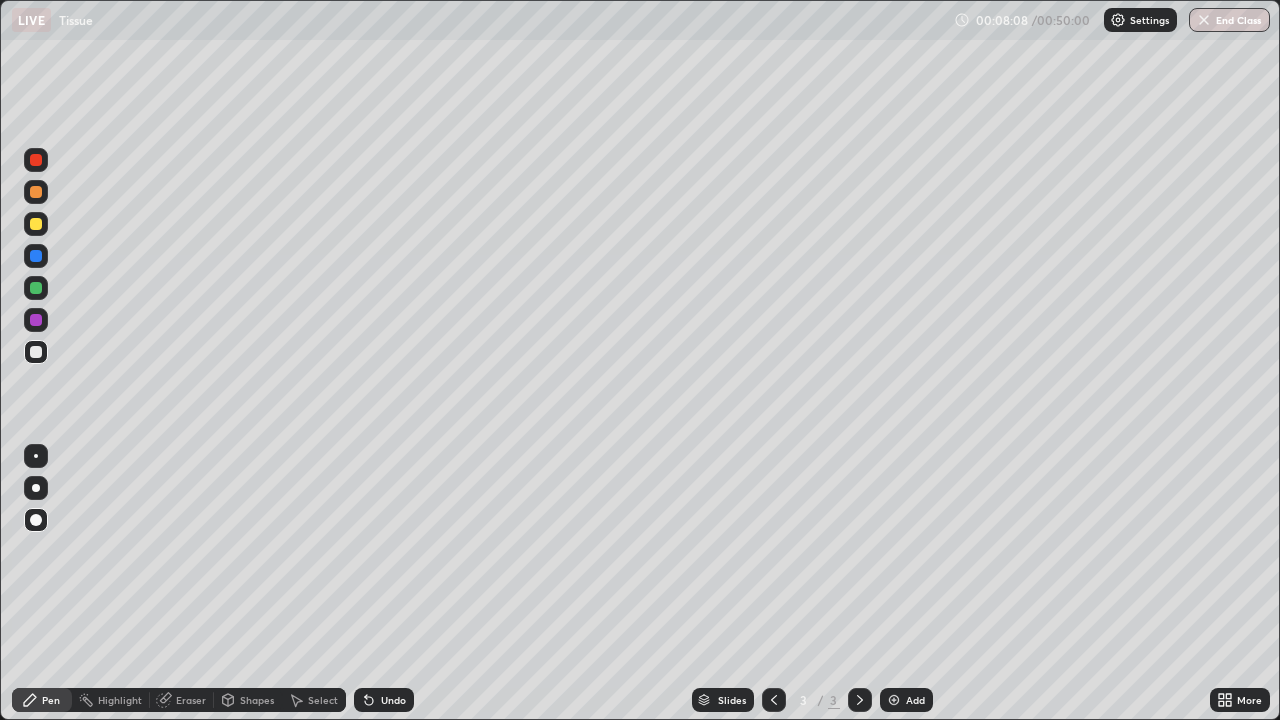 click at bounding box center [36, 456] 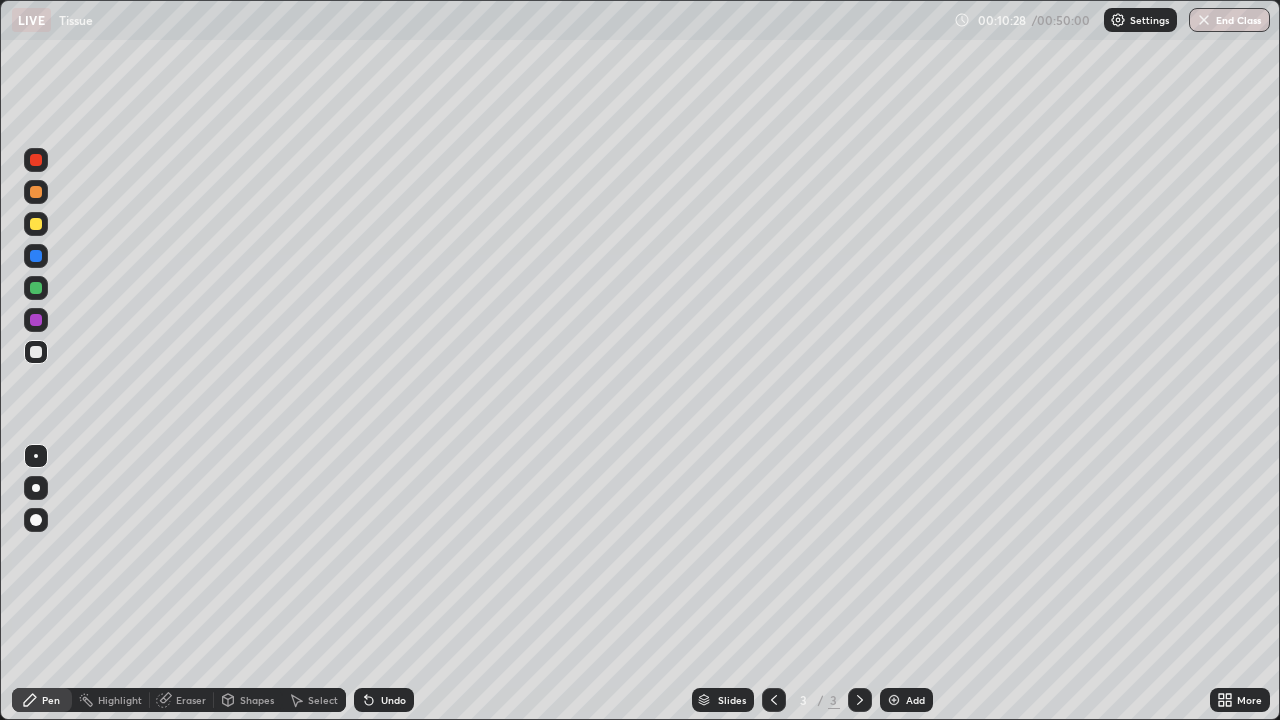 click at bounding box center (36, 224) 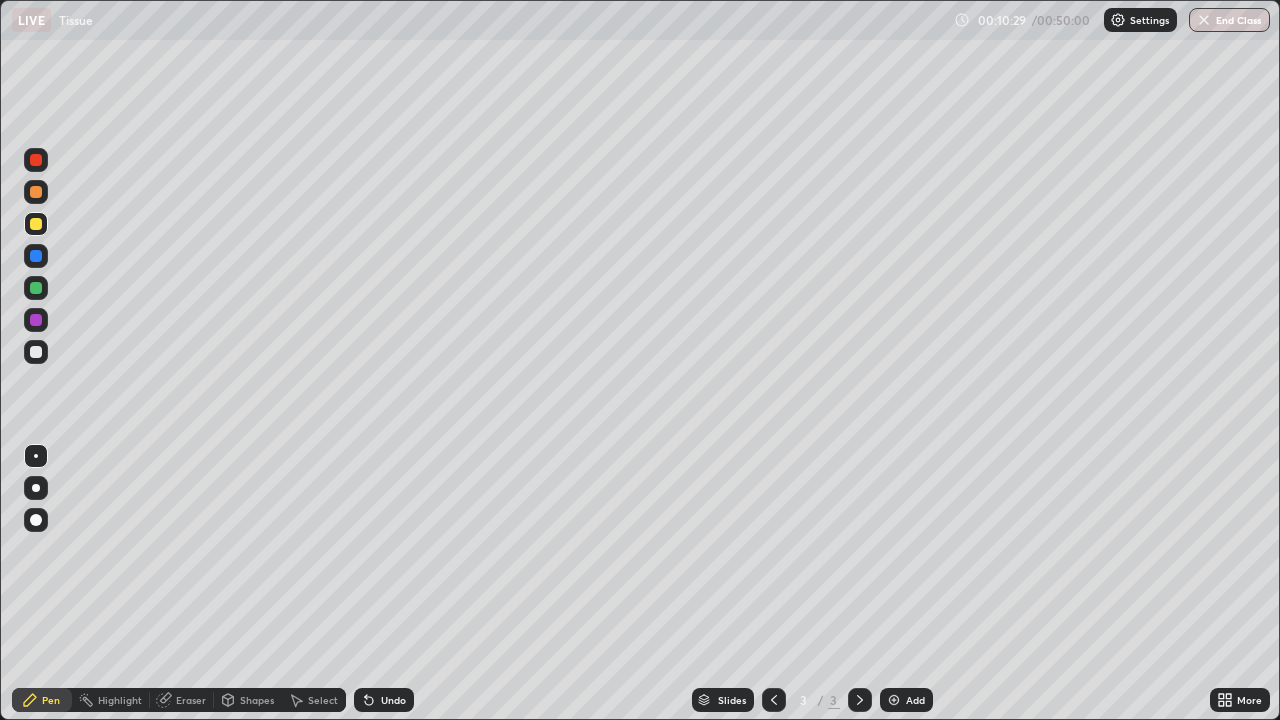 click at bounding box center (36, 352) 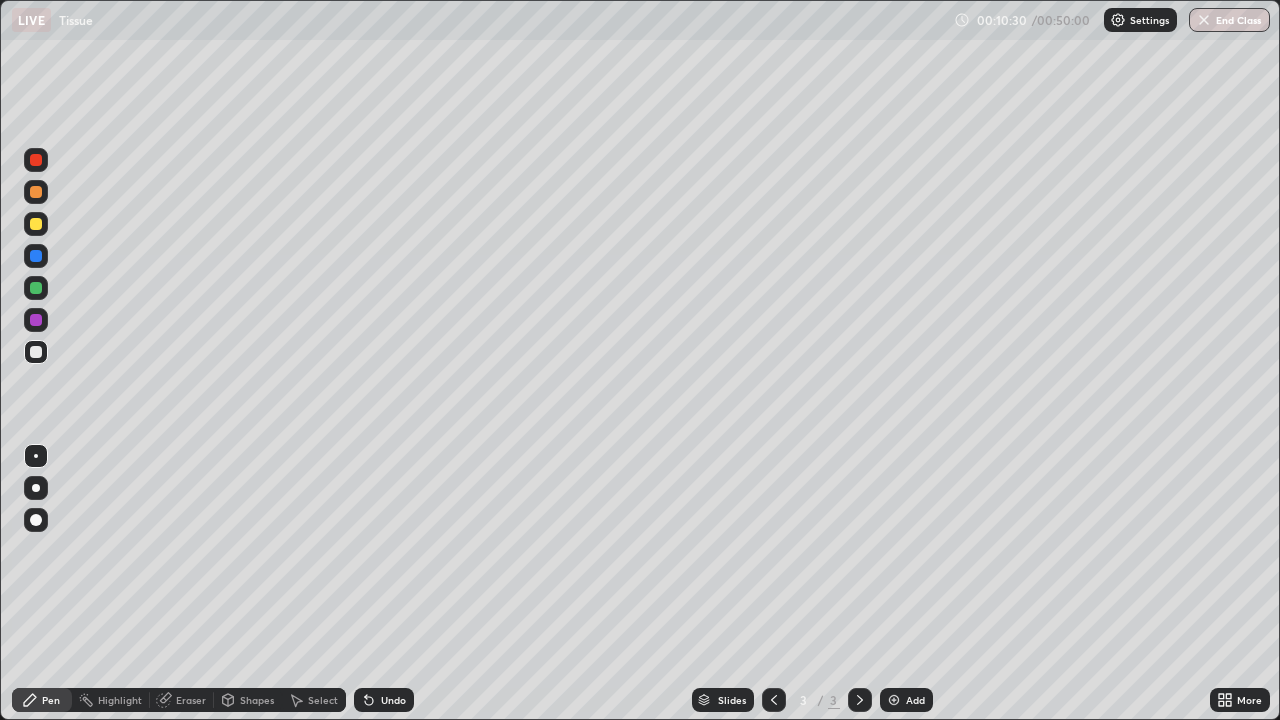 click at bounding box center (36, 488) 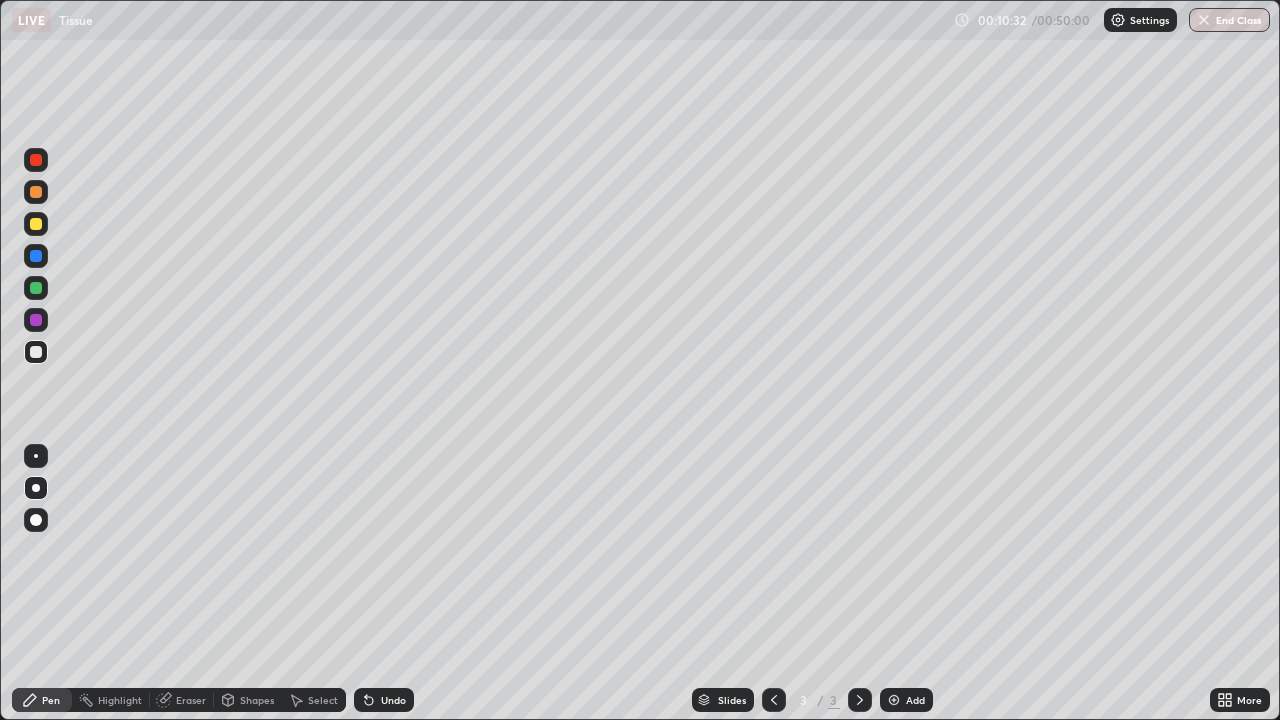 click at bounding box center [36, 224] 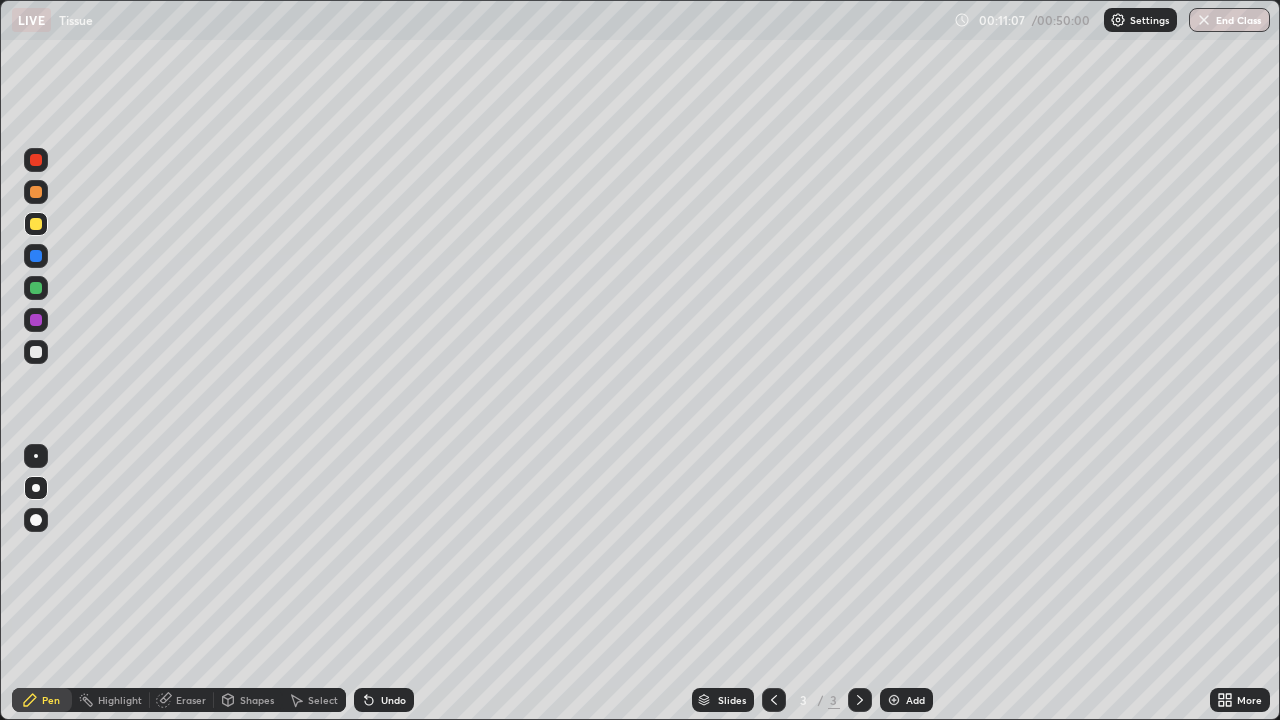 click at bounding box center [36, 456] 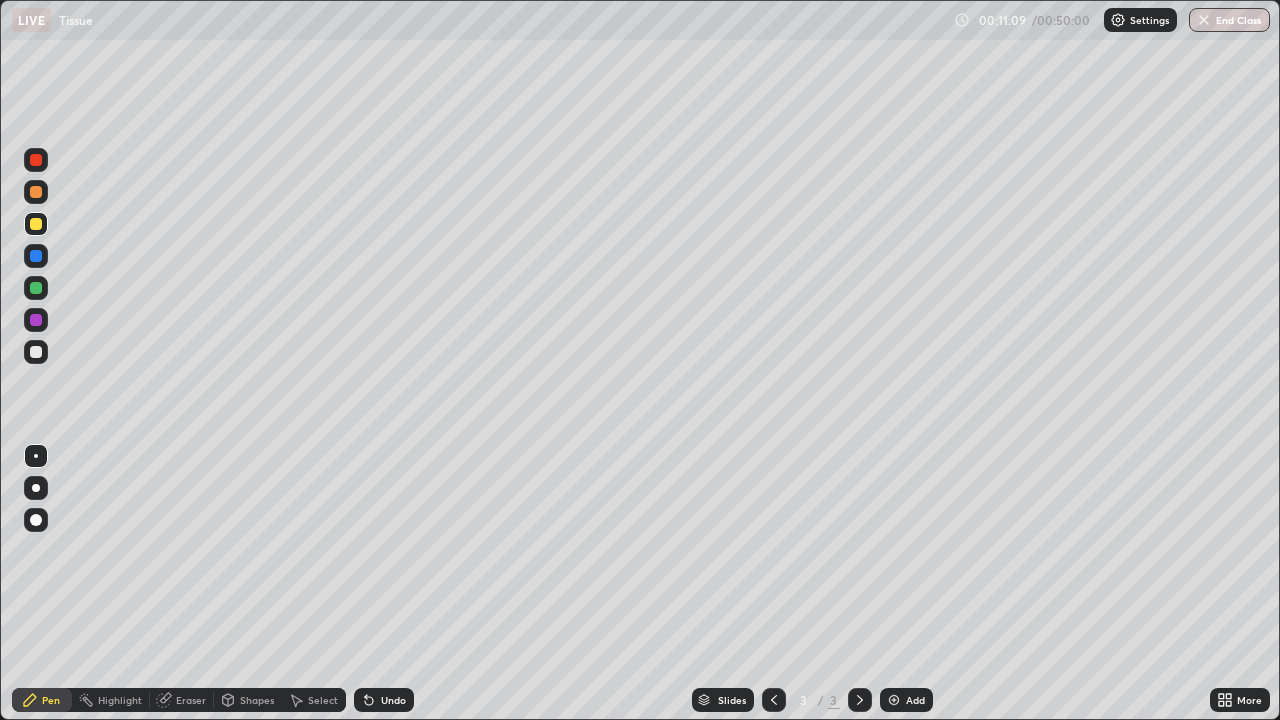 click on "Eraser" at bounding box center (191, 700) 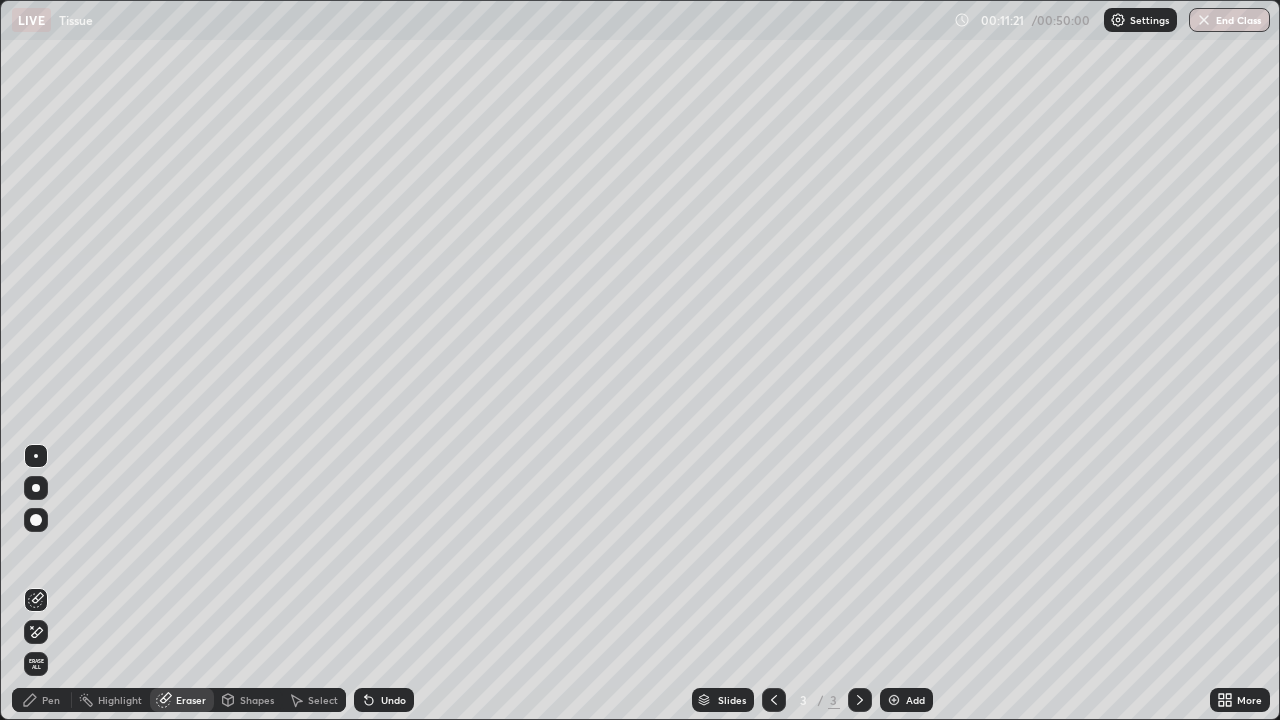 click on "Pen" at bounding box center (42, 700) 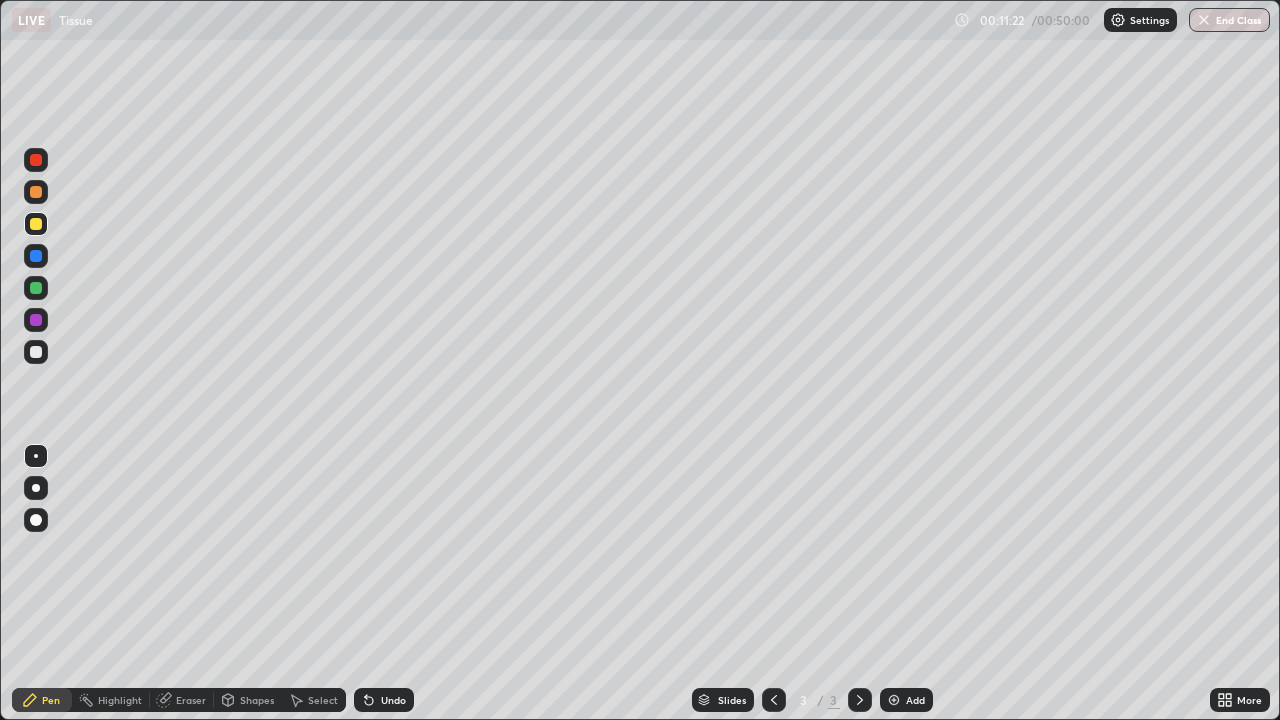 click at bounding box center [36, 224] 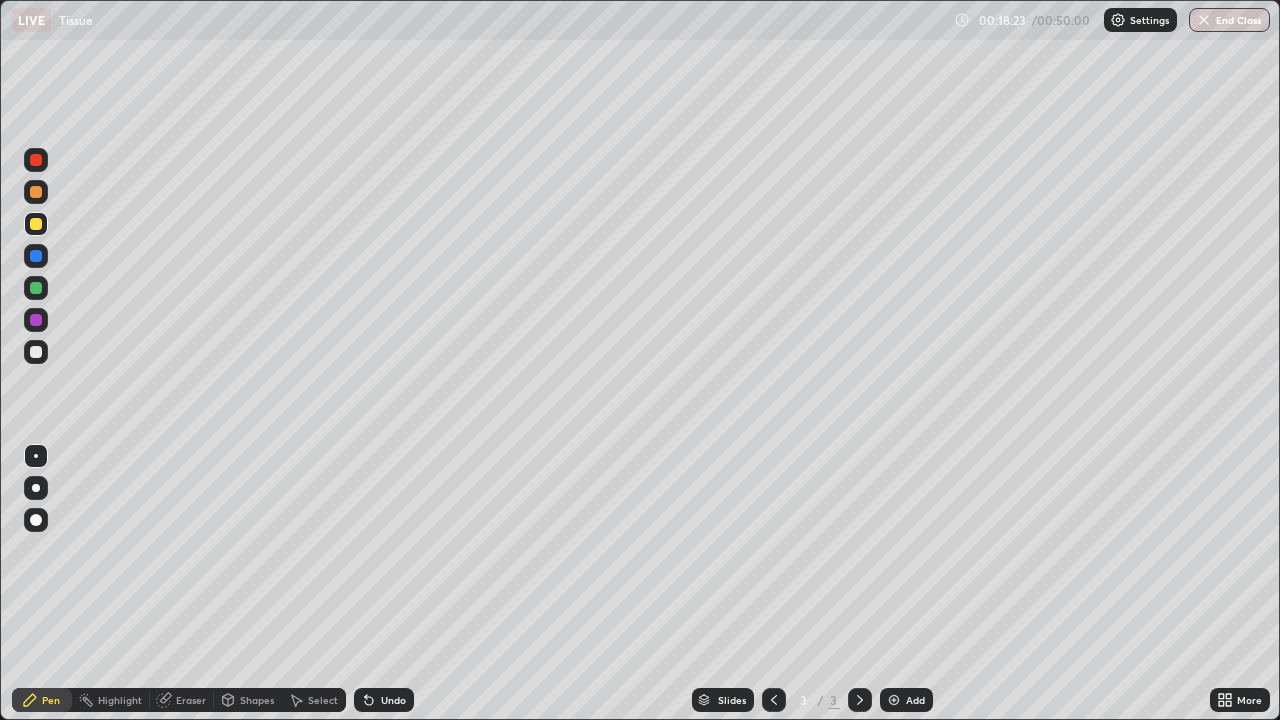 click at bounding box center [36, 352] 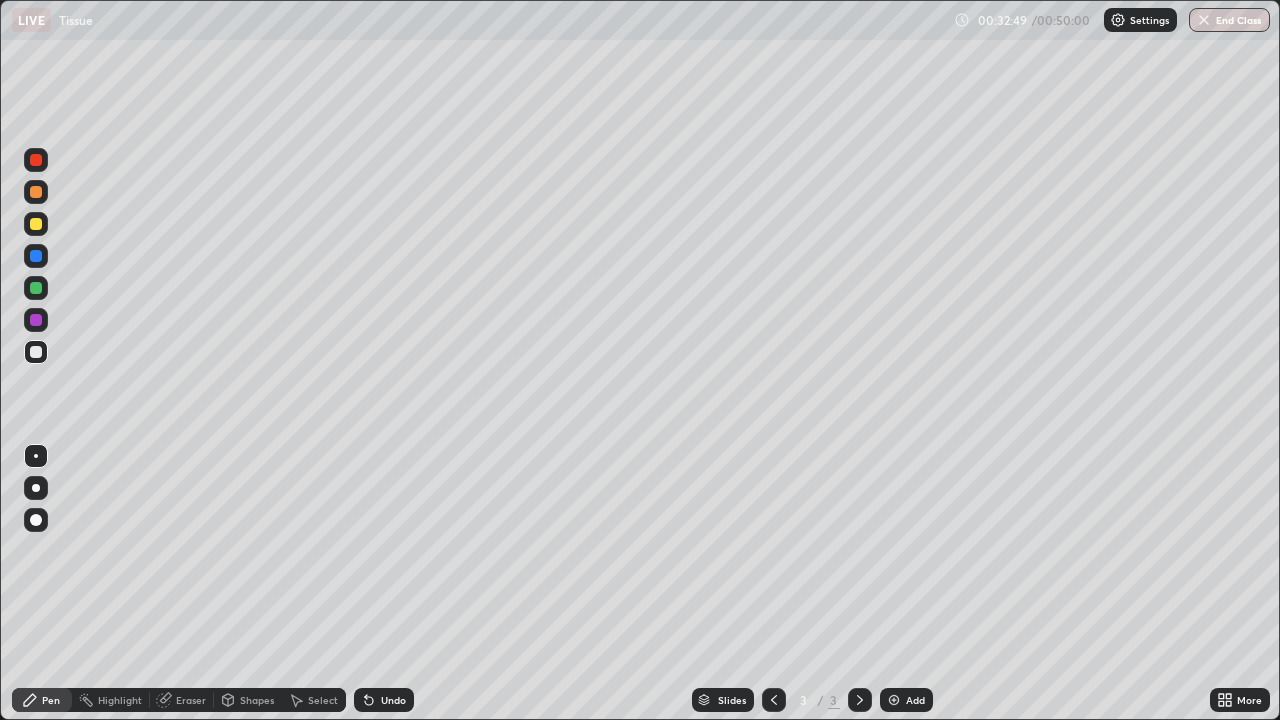 click on "Add" at bounding box center (915, 700) 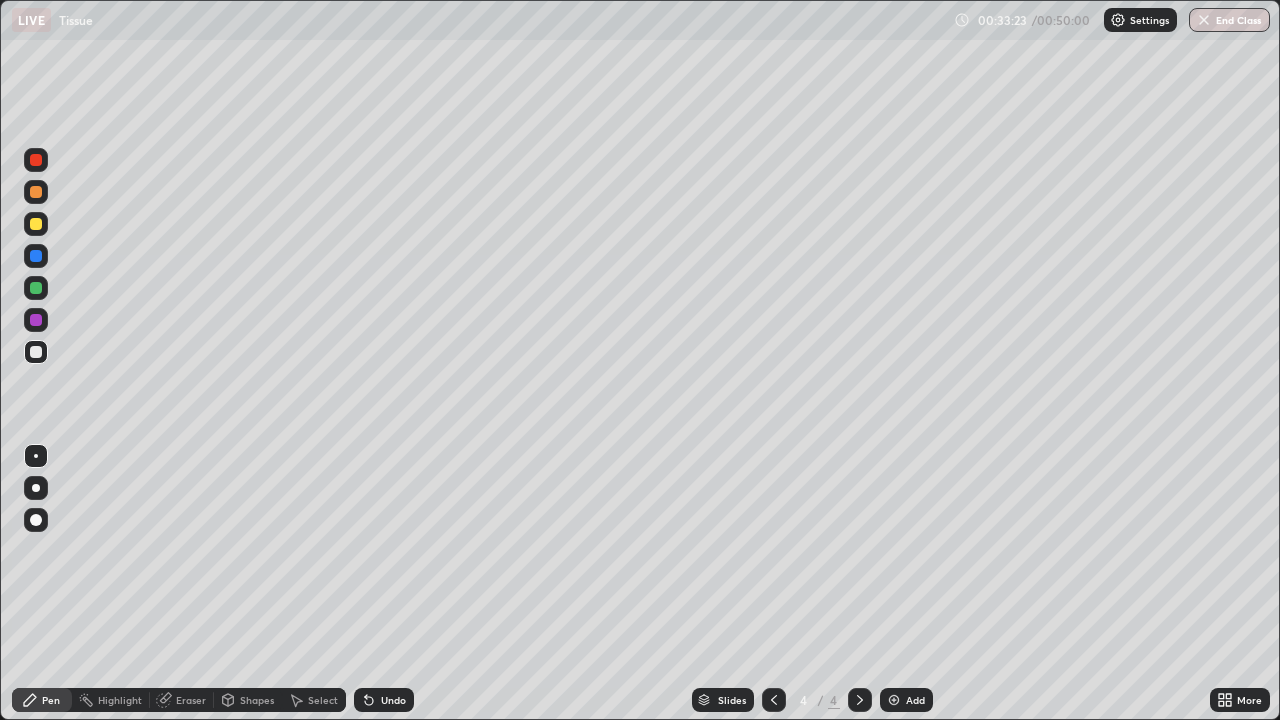 click at bounding box center (36, 488) 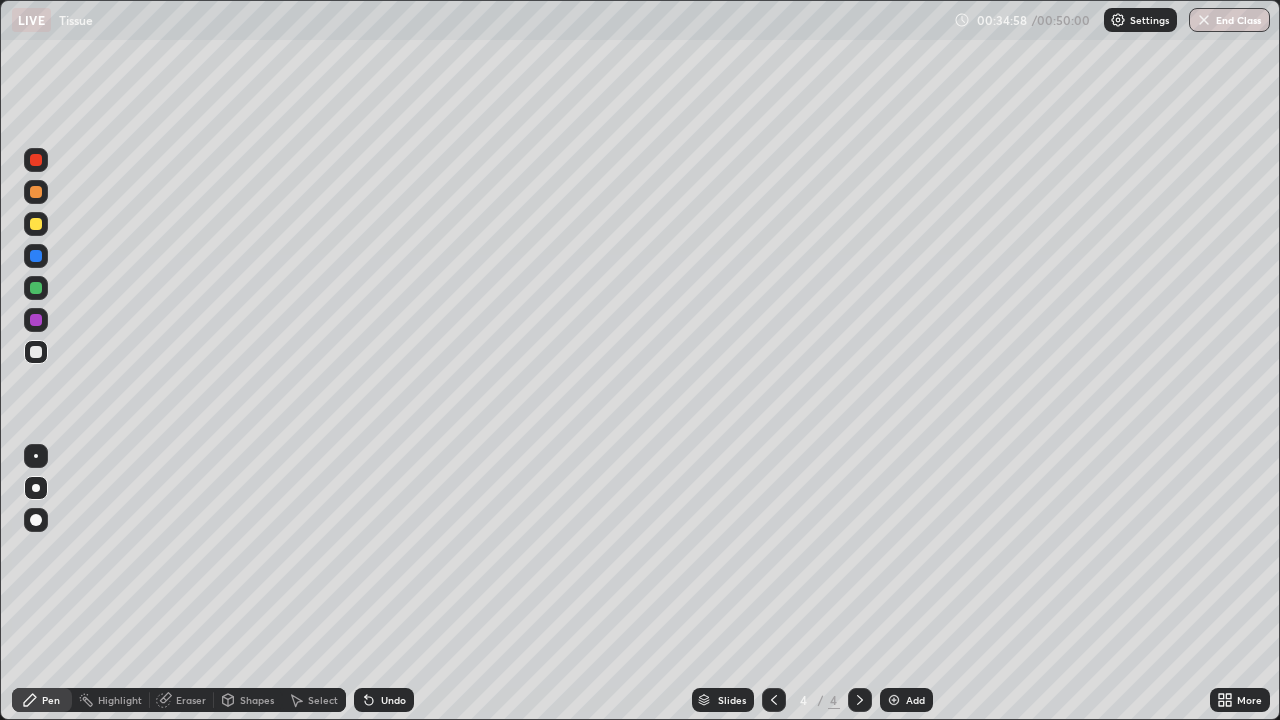 click at bounding box center (36, 288) 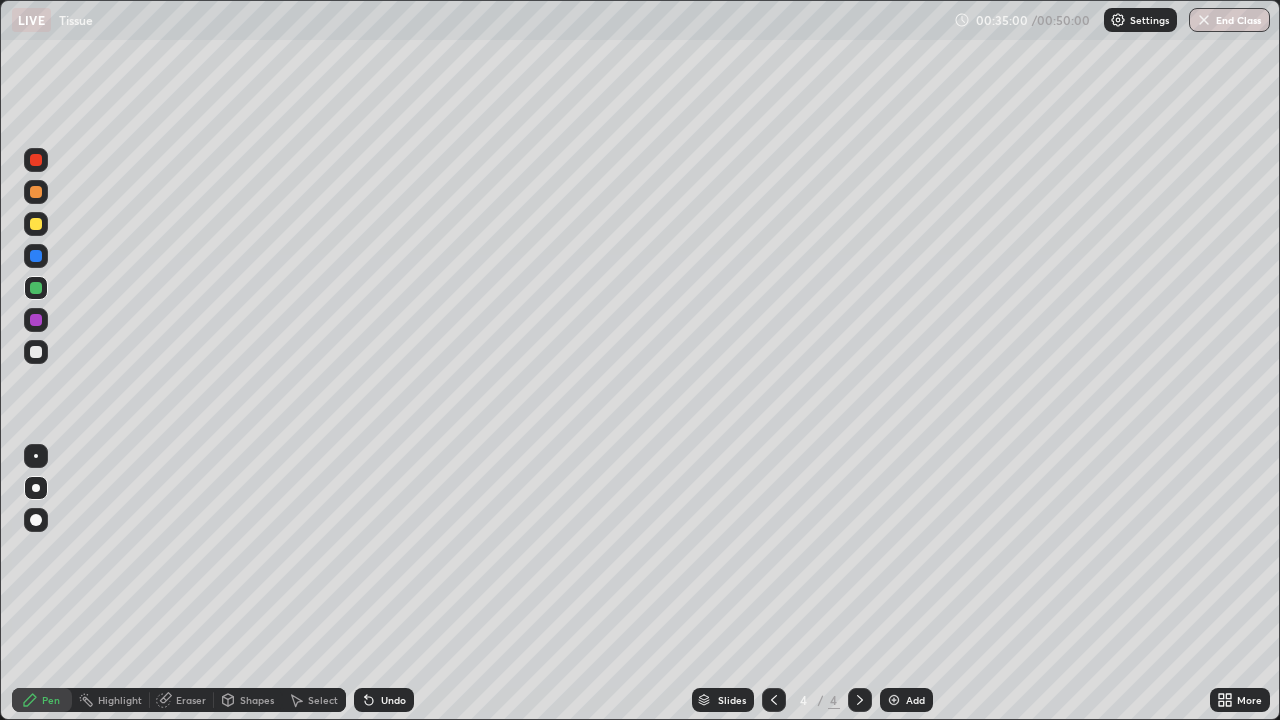 click at bounding box center [36, 520] 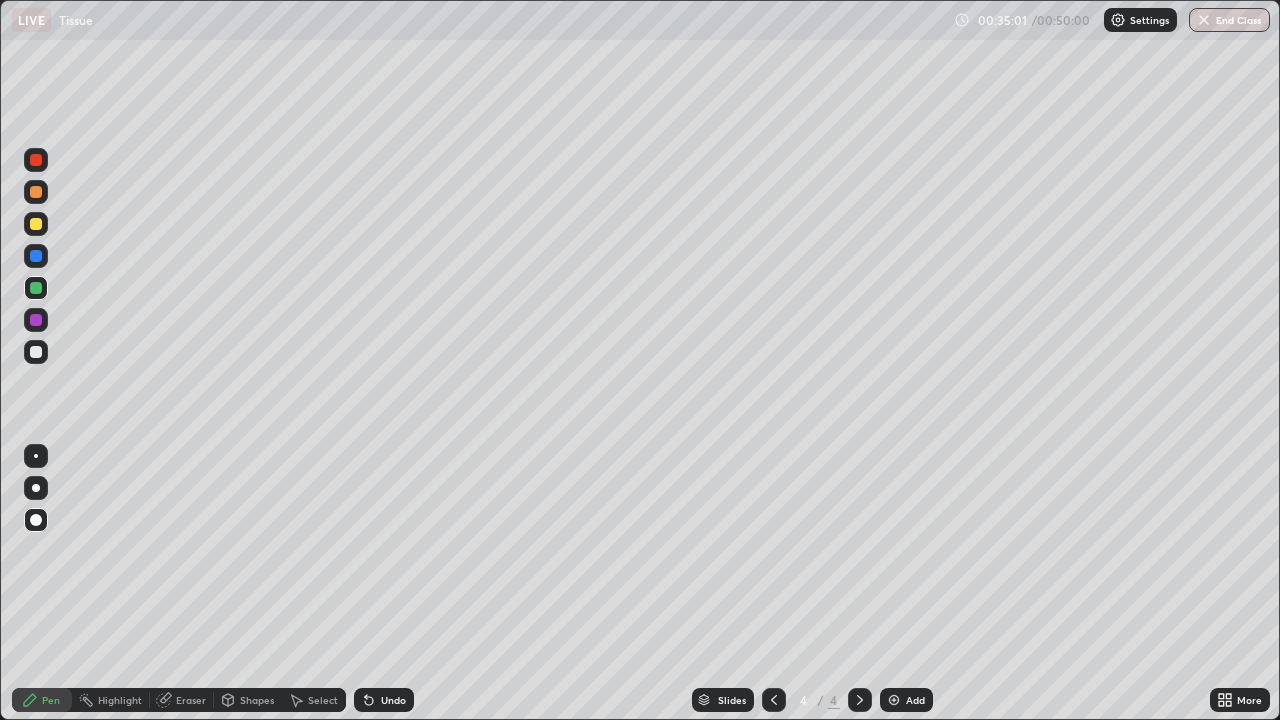 click at bounding box center [36, 320] 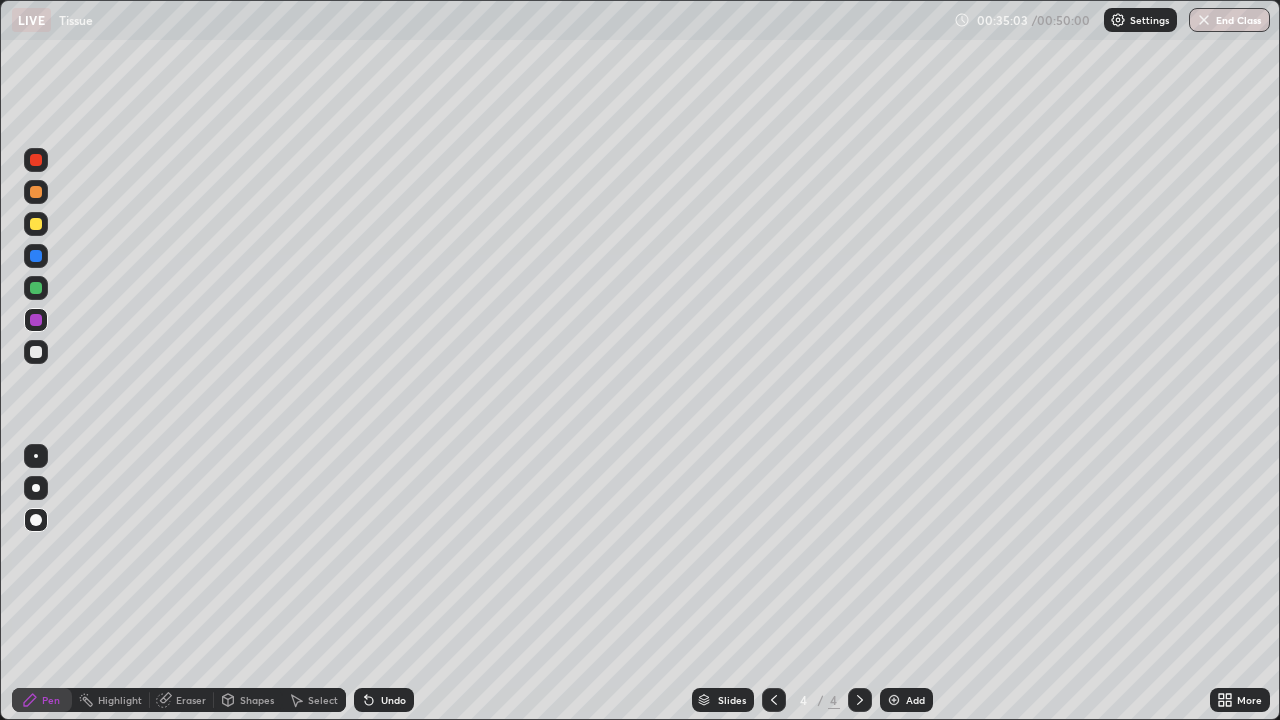 click at bounding box center (36, 224) 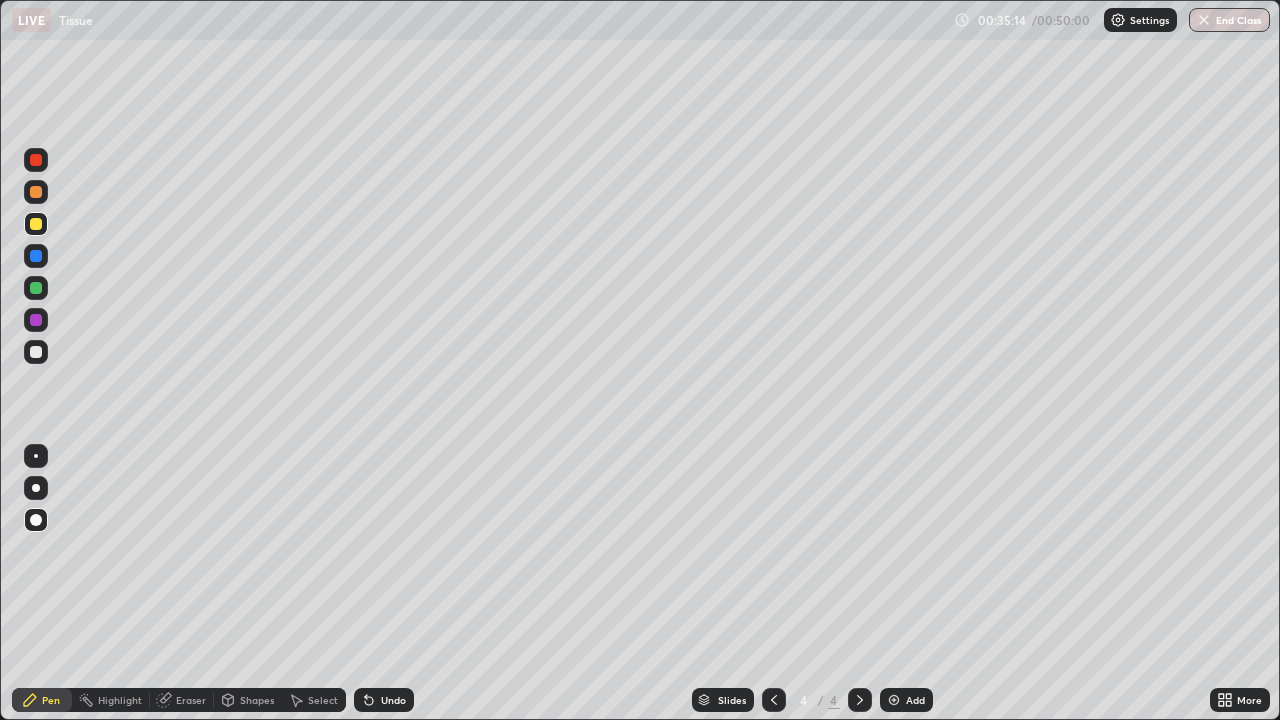 click at bounding box center [36, 352] 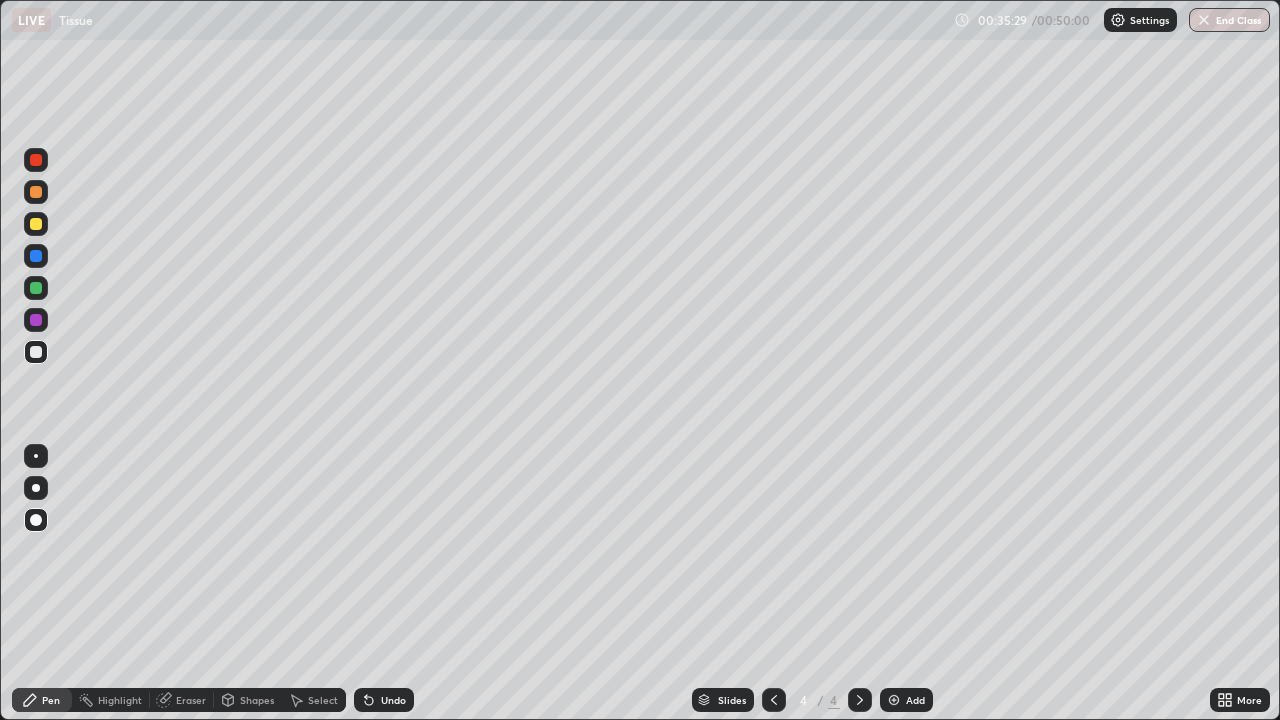 click at bounding box center (36, 488) 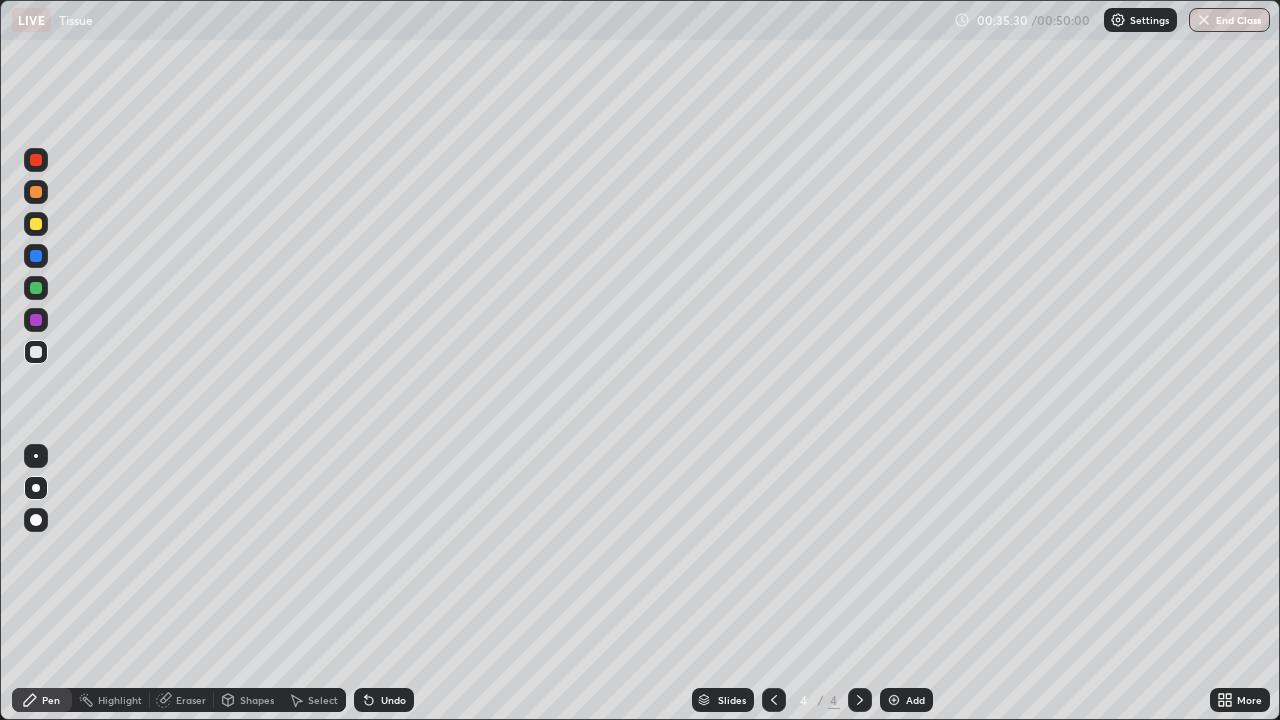 click at bounding box center (36, 256) 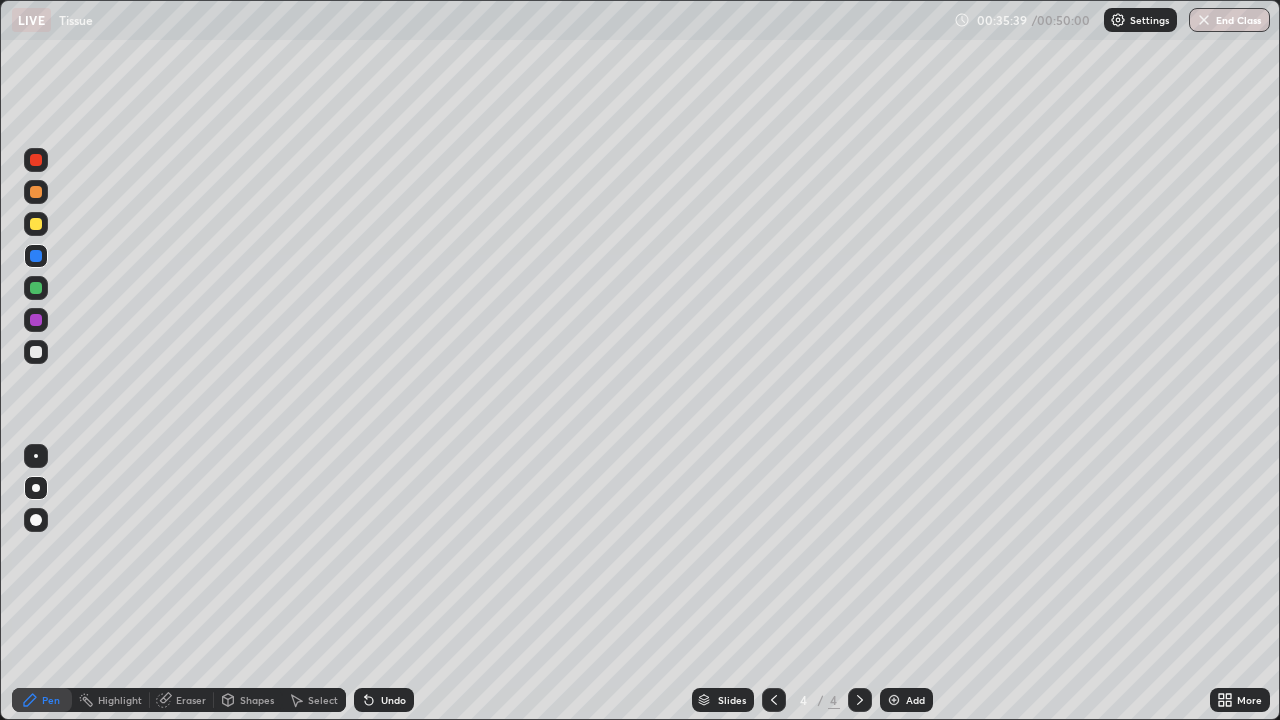click at bounding box center (36, 224) 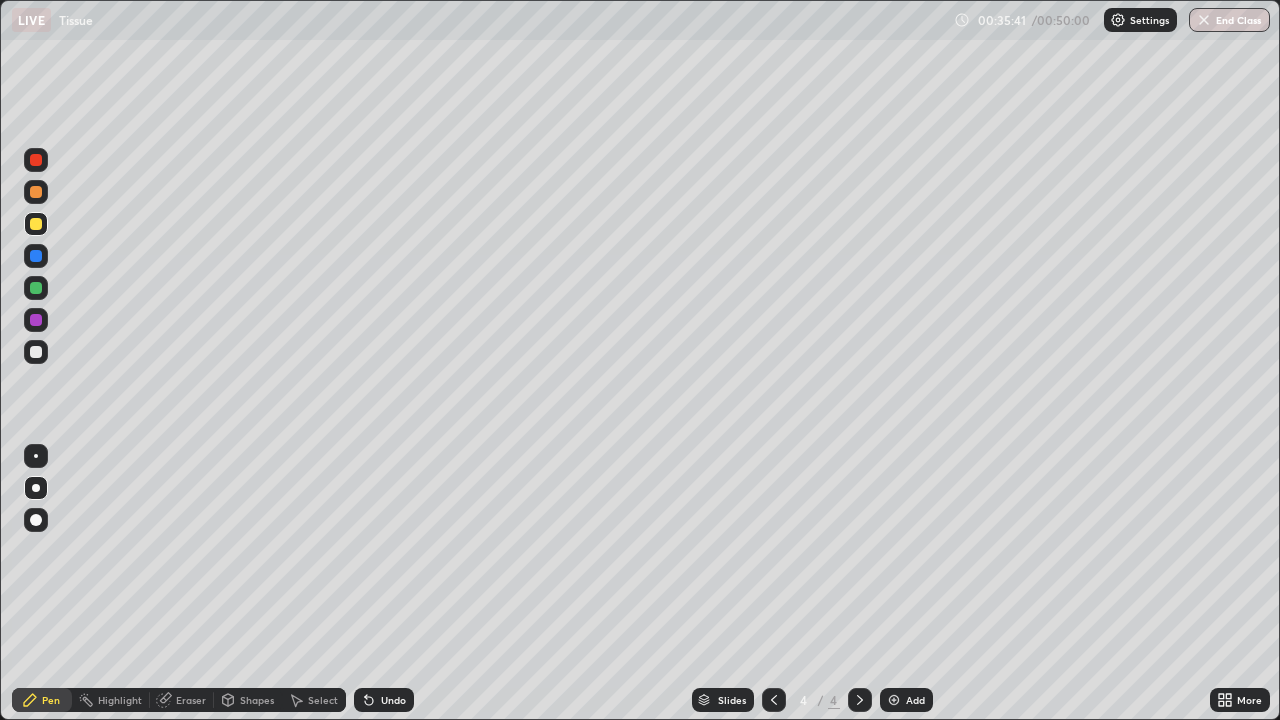 click at bounding box center (36, 192) 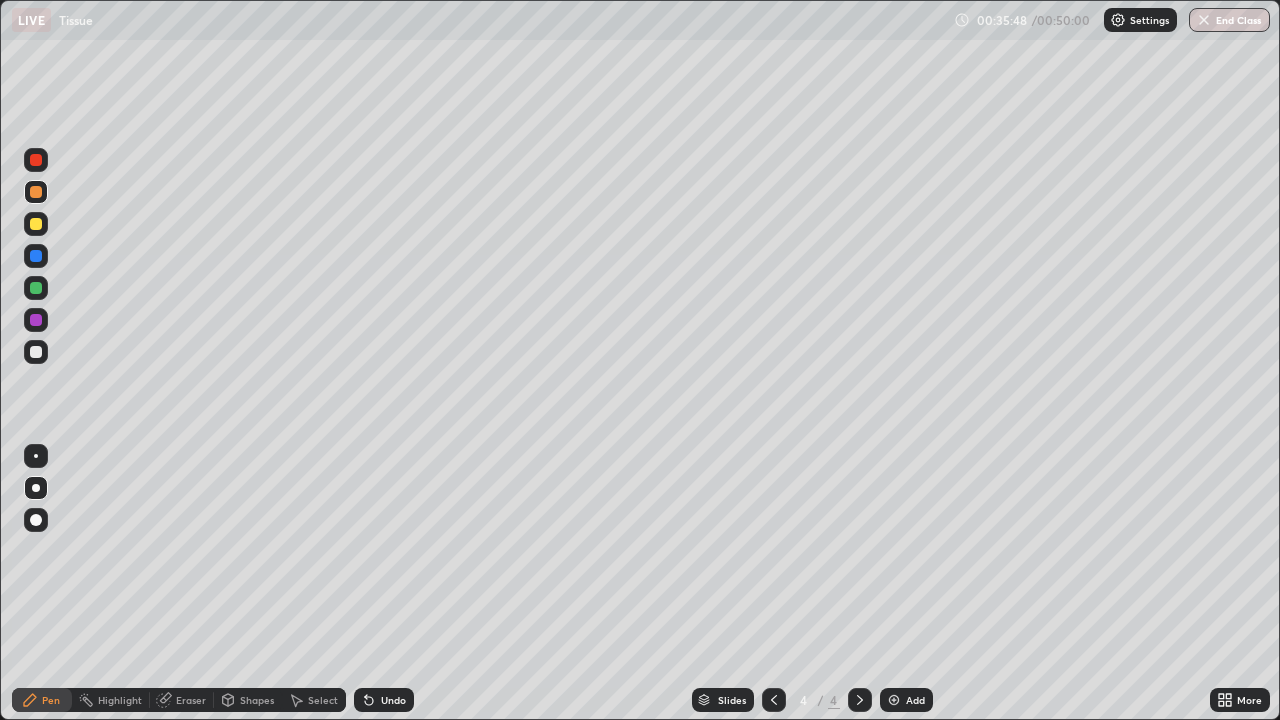 click at bounding box center [36, 352] 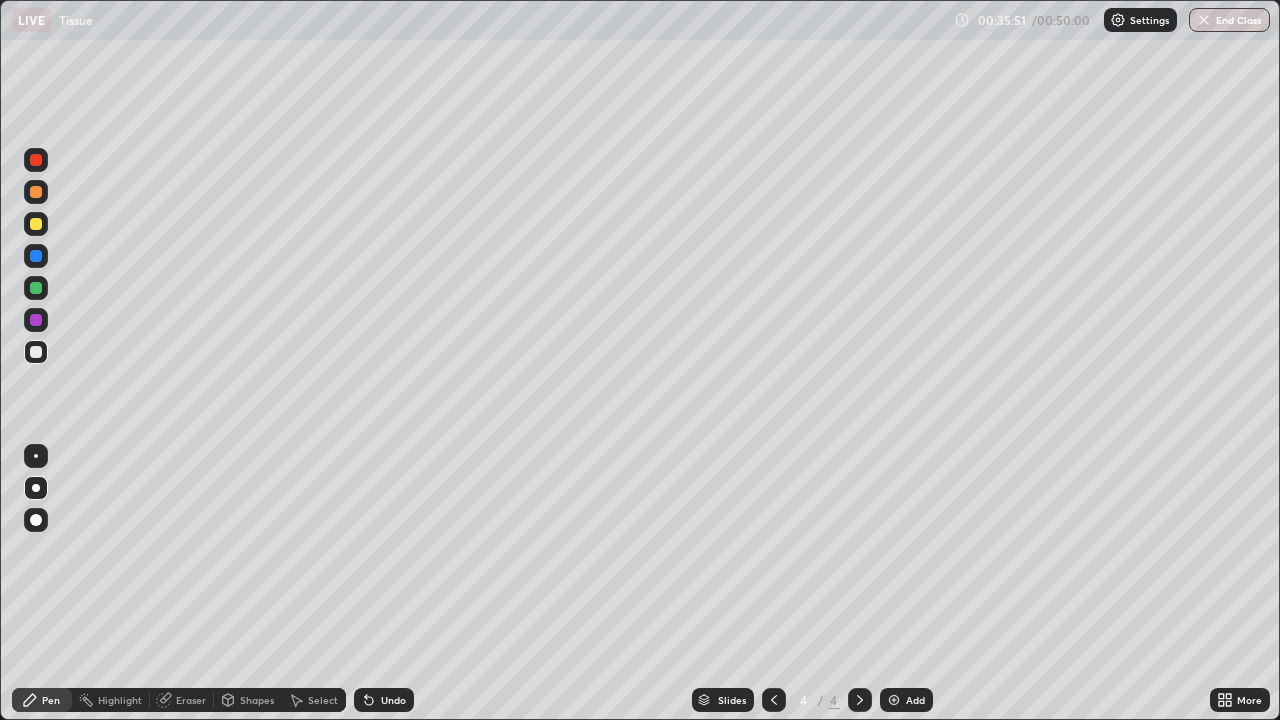 click at bounding box center (36, 520) 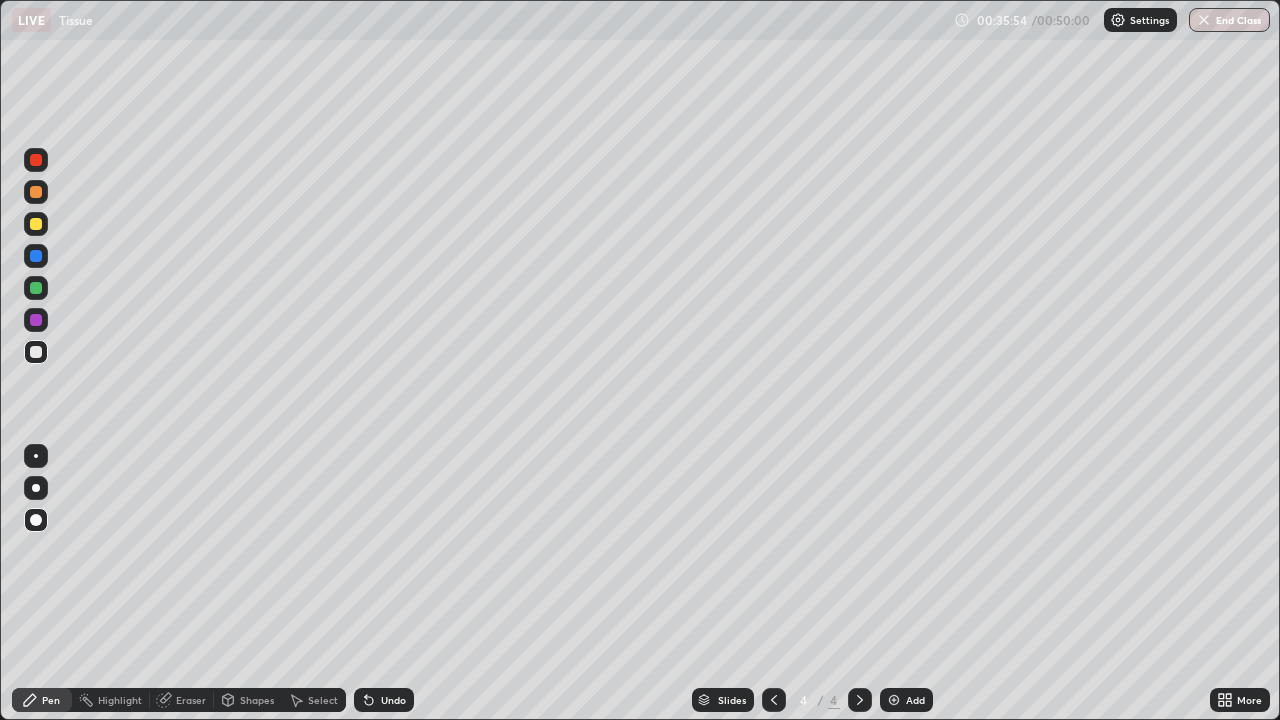click at bounding box center [36, 160] 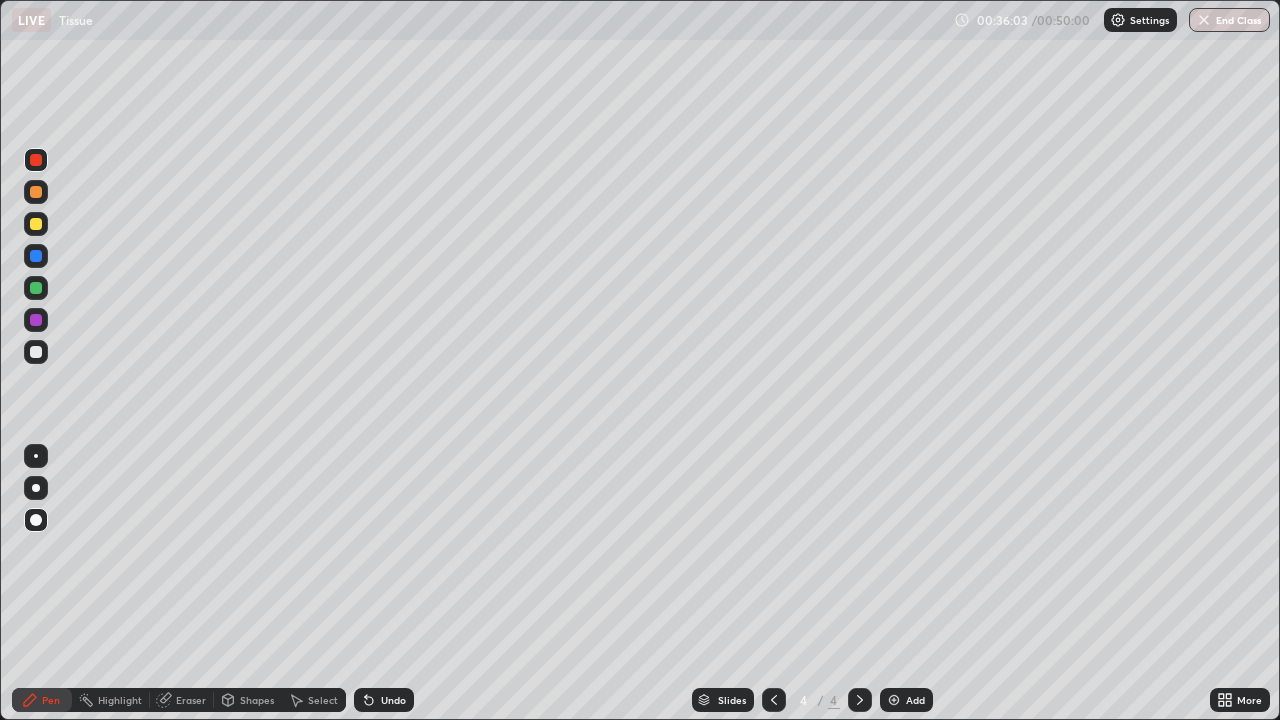 click at bounding box center (36, 352) 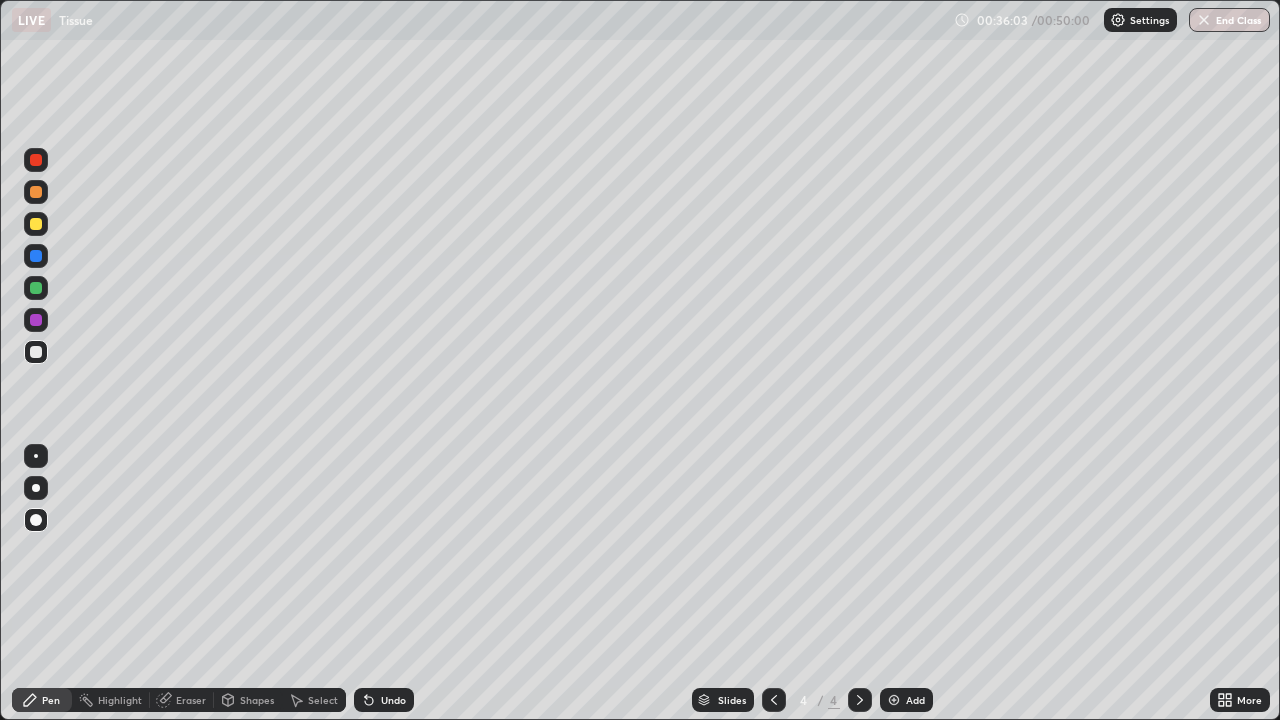 click at bounding box center [36, 488] 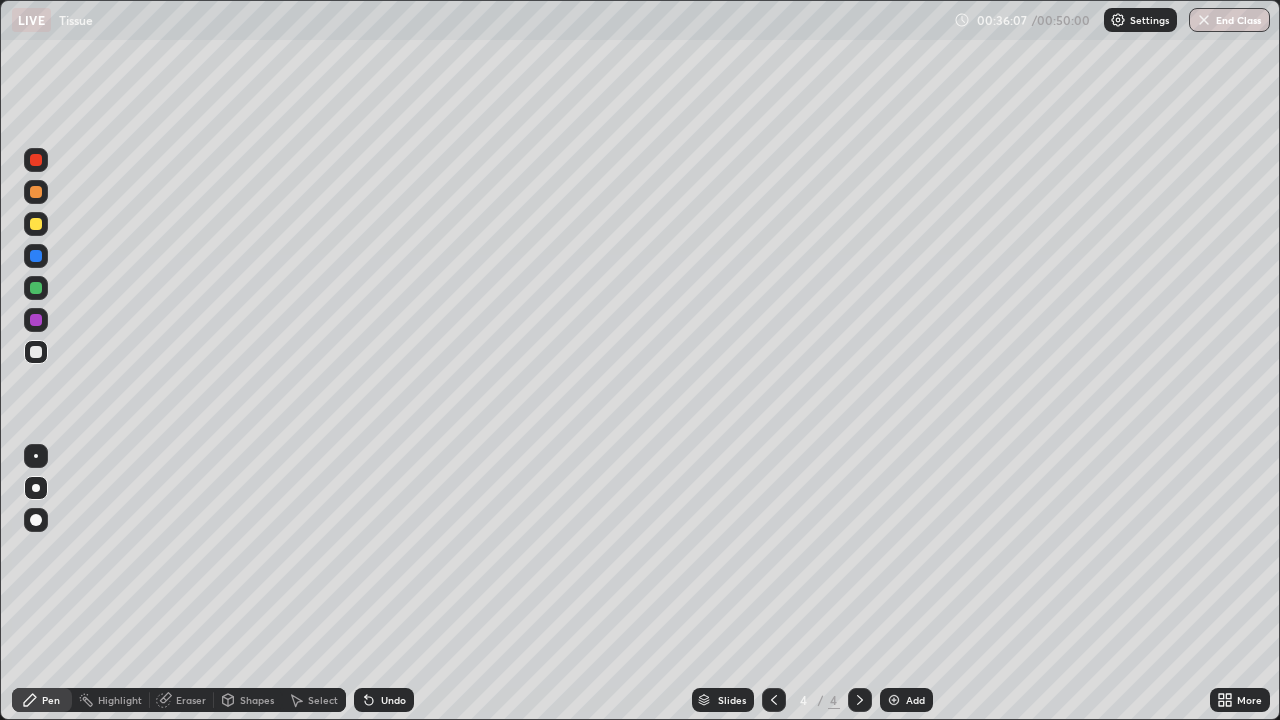 click at bounding box center [36, 160] 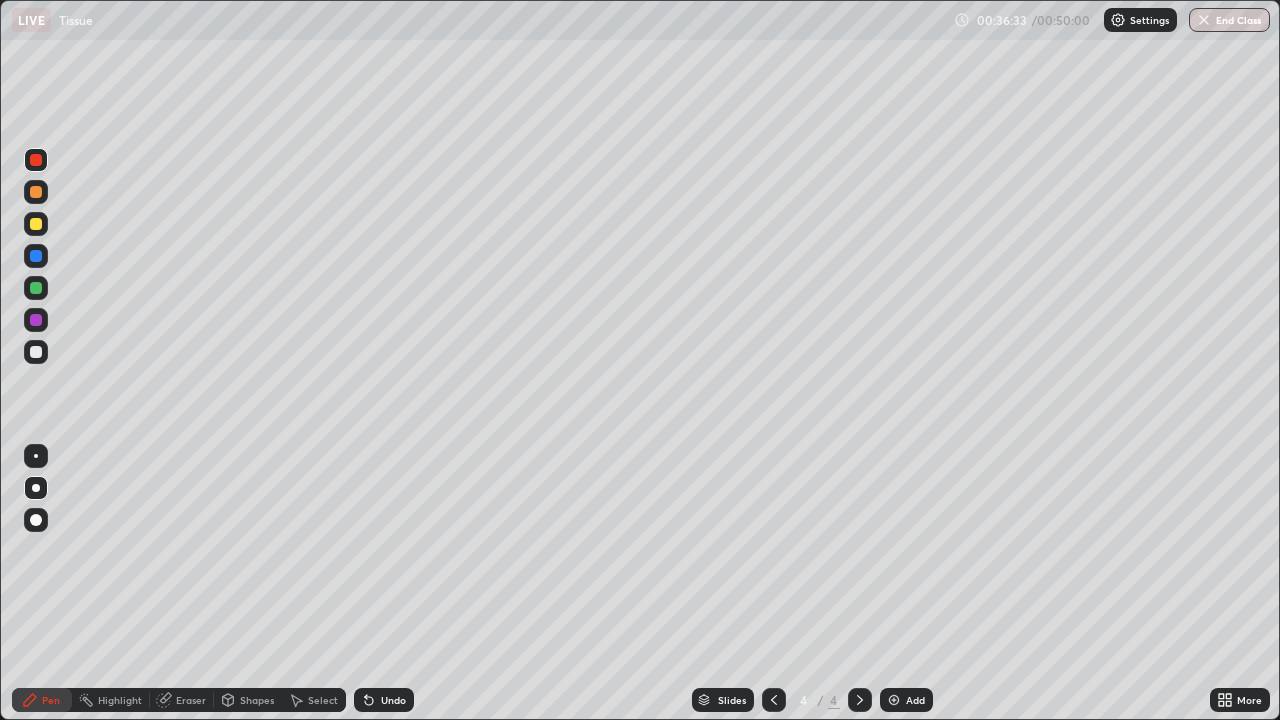 click at bounding box center (36, 320) 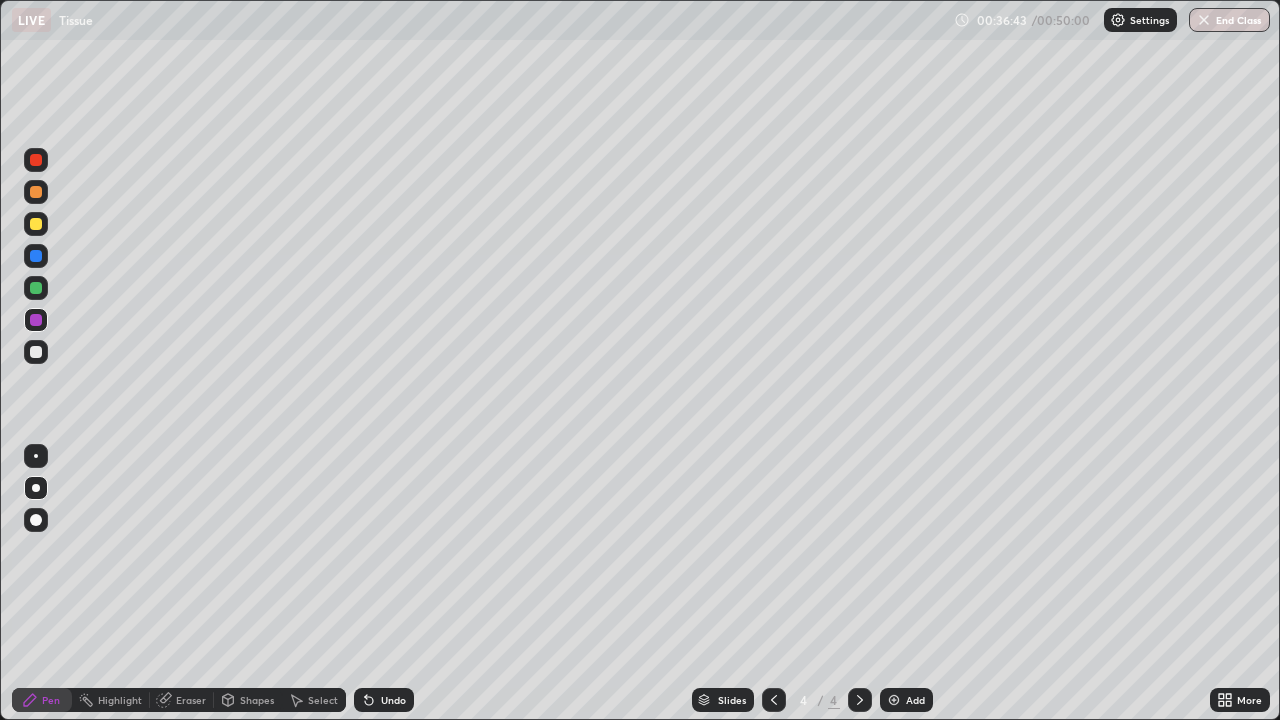 click at bounding box center (36, 352) 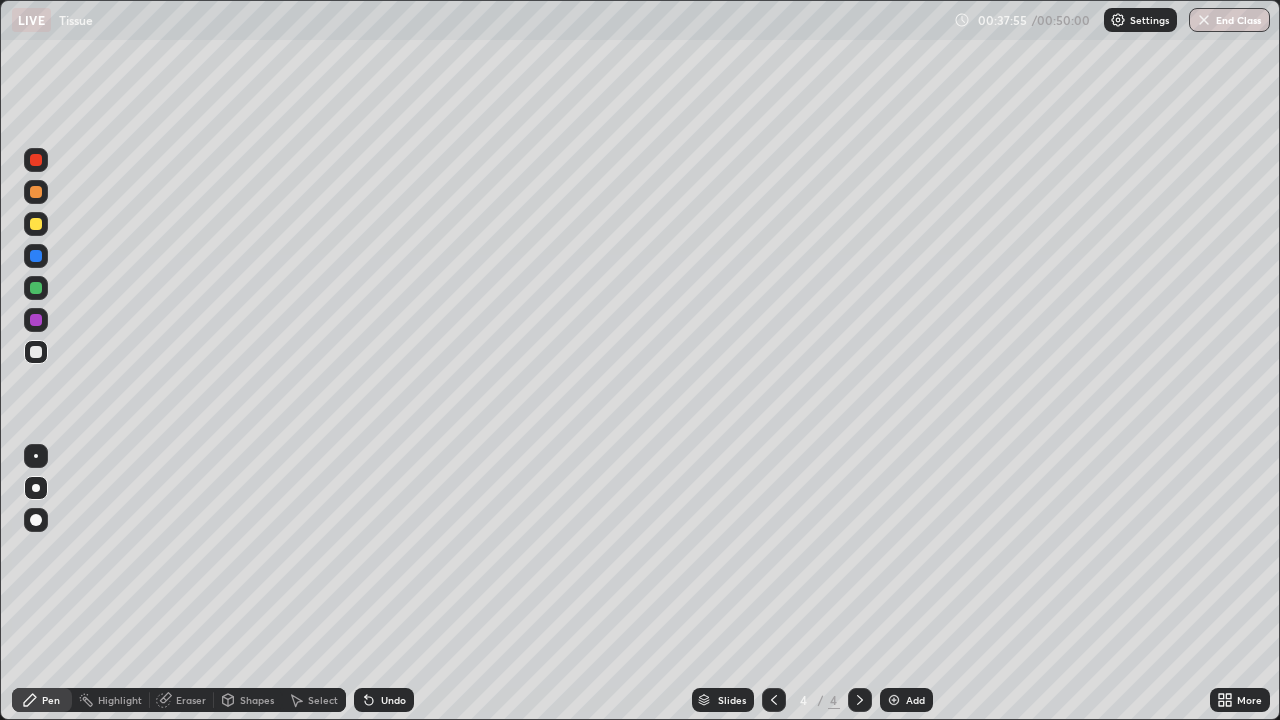click on "Add" at bounding box center (906, 700) 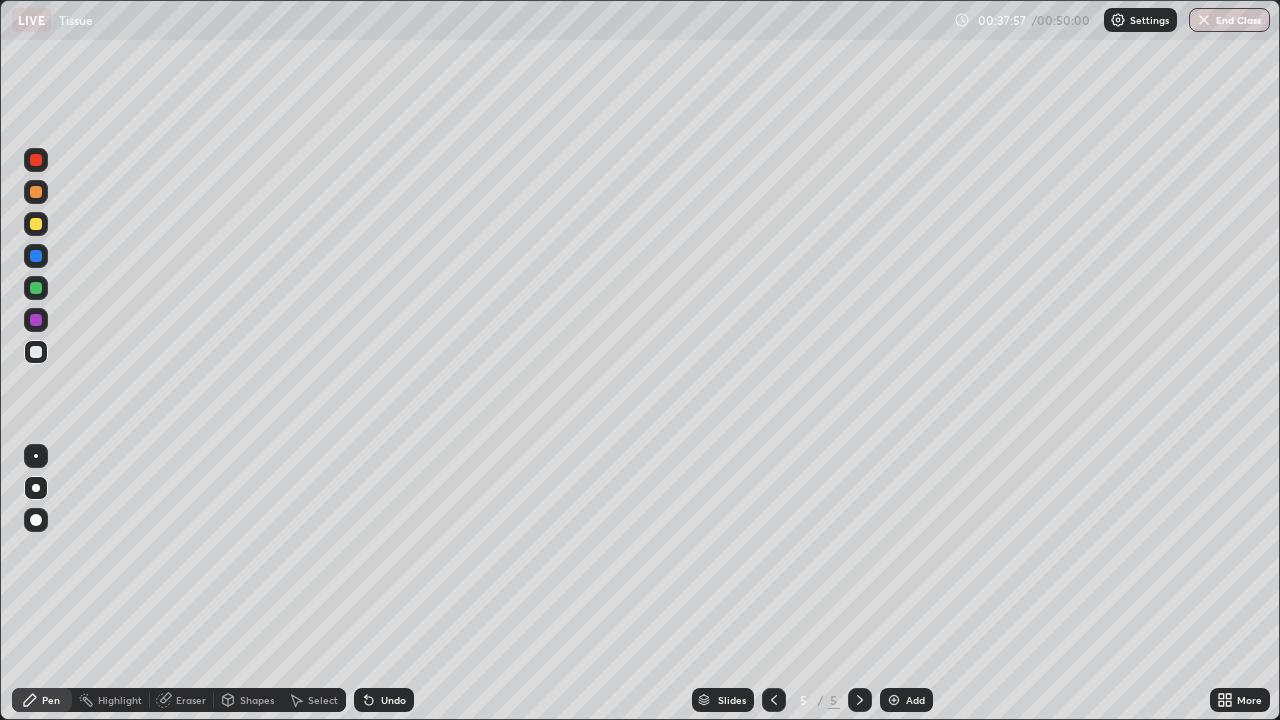 click at bounding box center (36, 520) 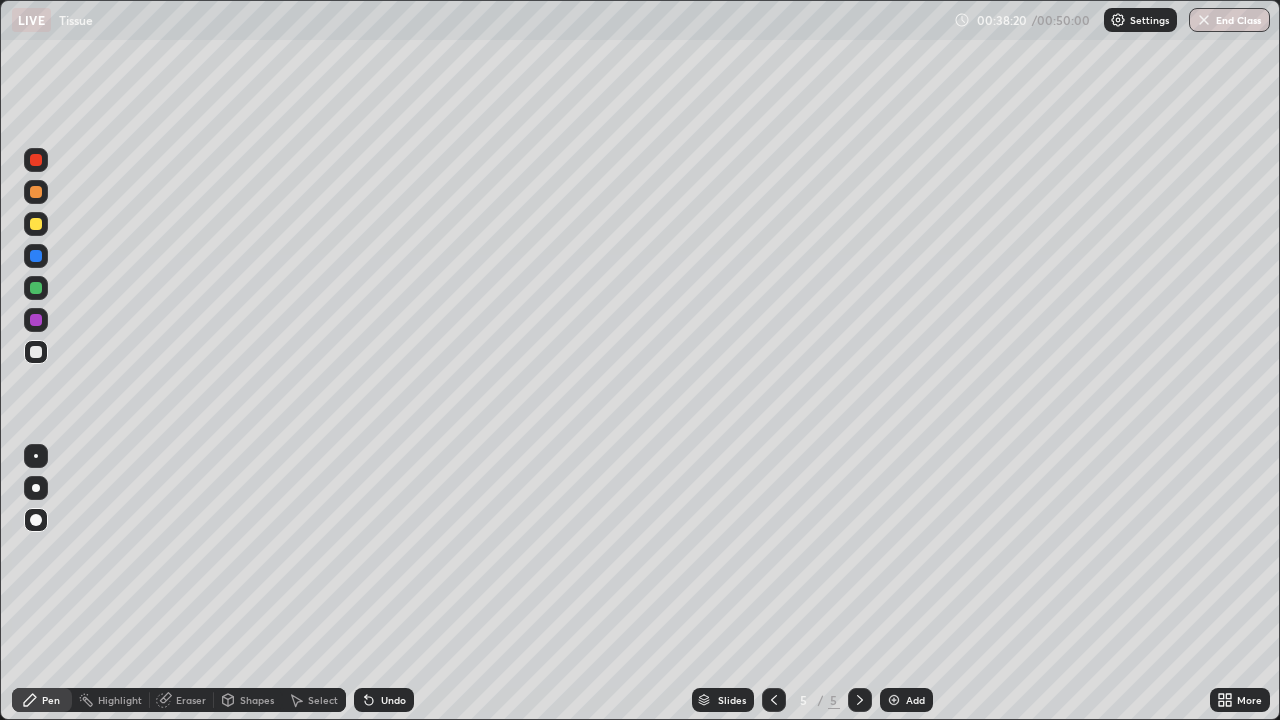 click at bounding box center (36, 256) 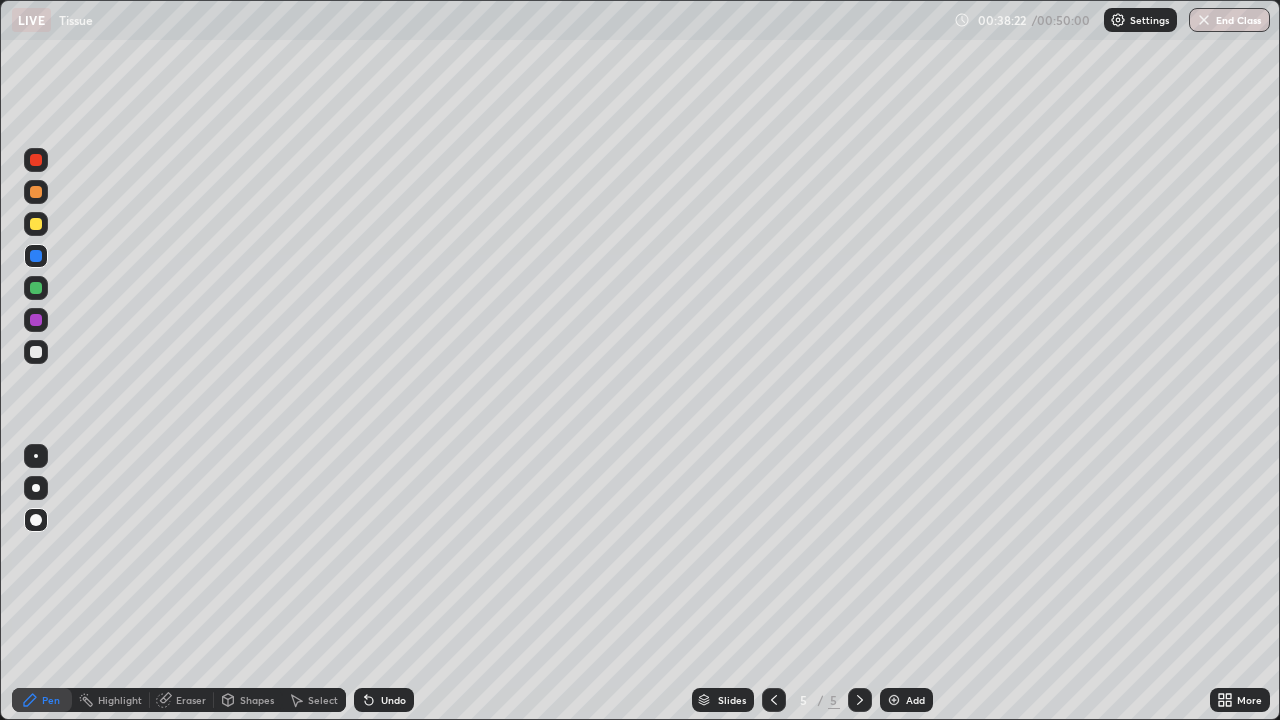 click at bounding box center [36, 488] 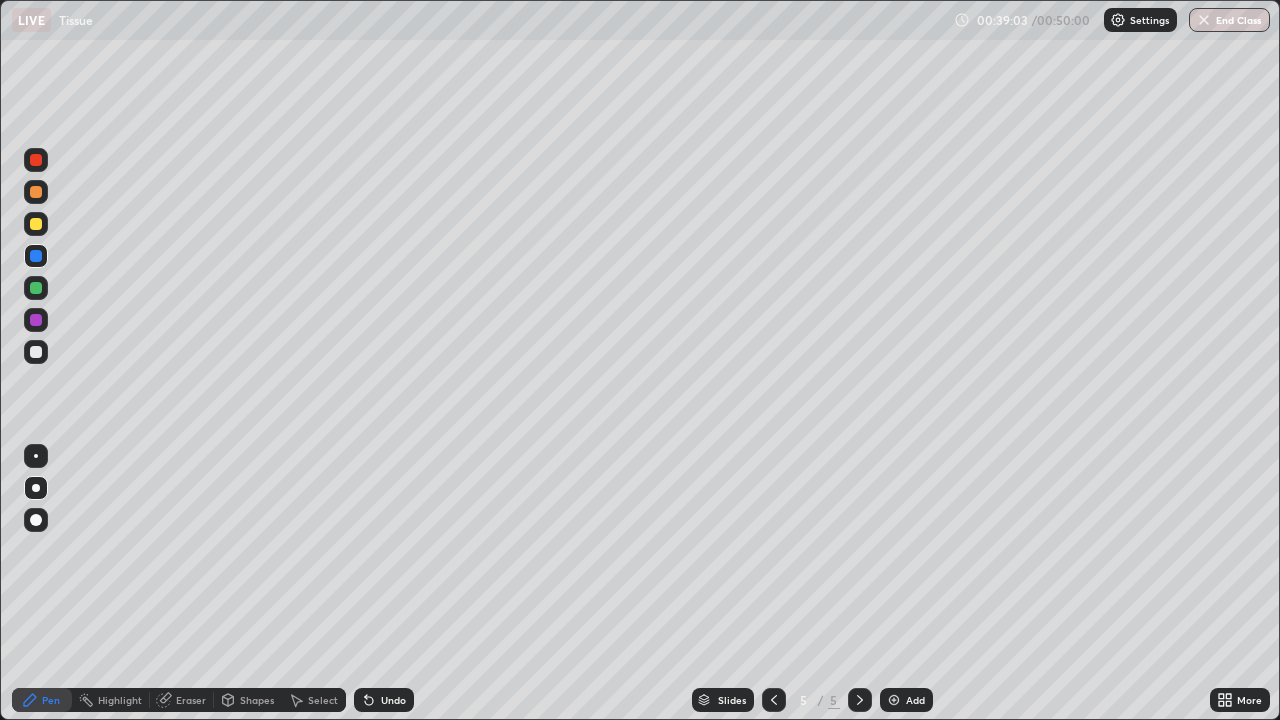 click at bounding box center [36, 352] 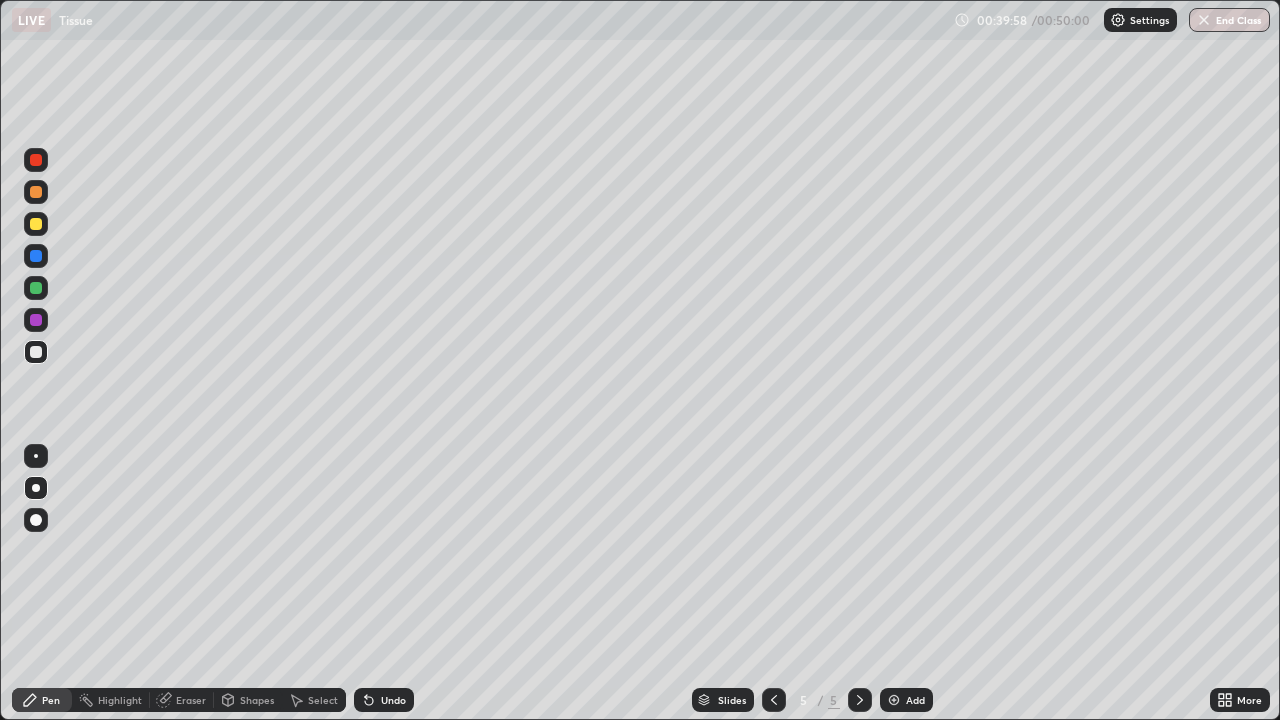click at bounding box center [36, 288] 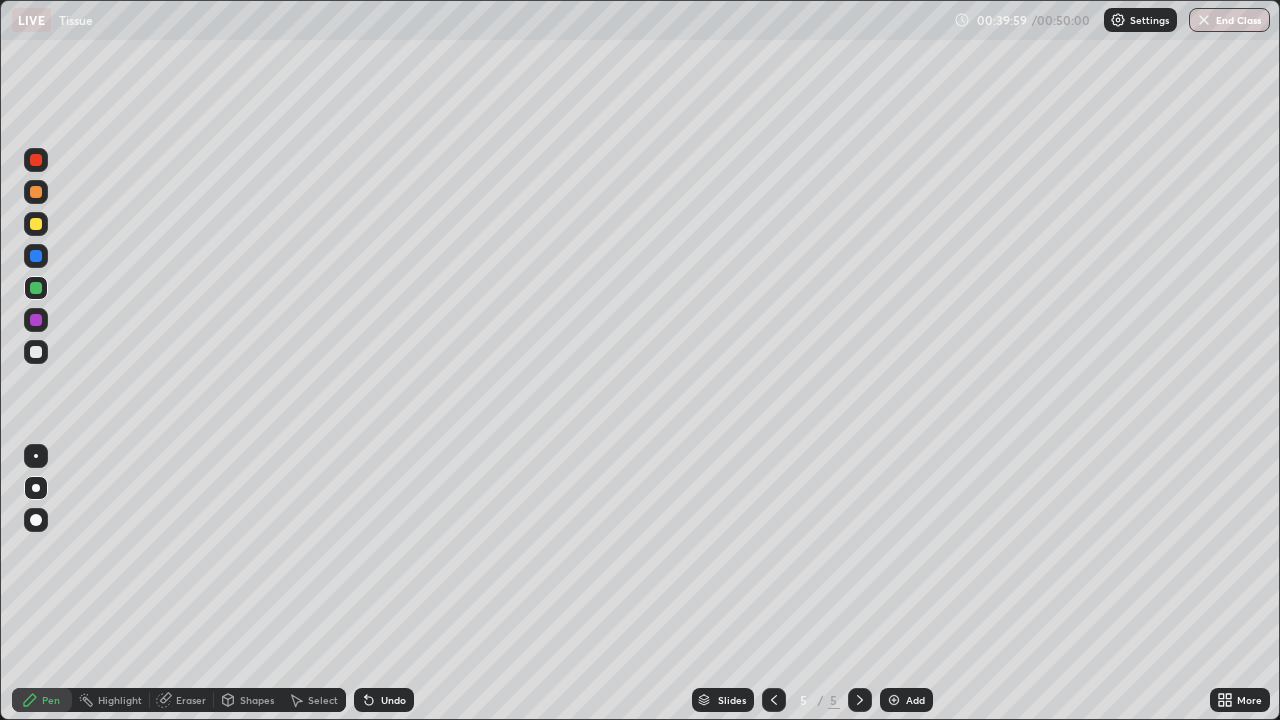 click on "Erase all" at bounding box center (36, 360) 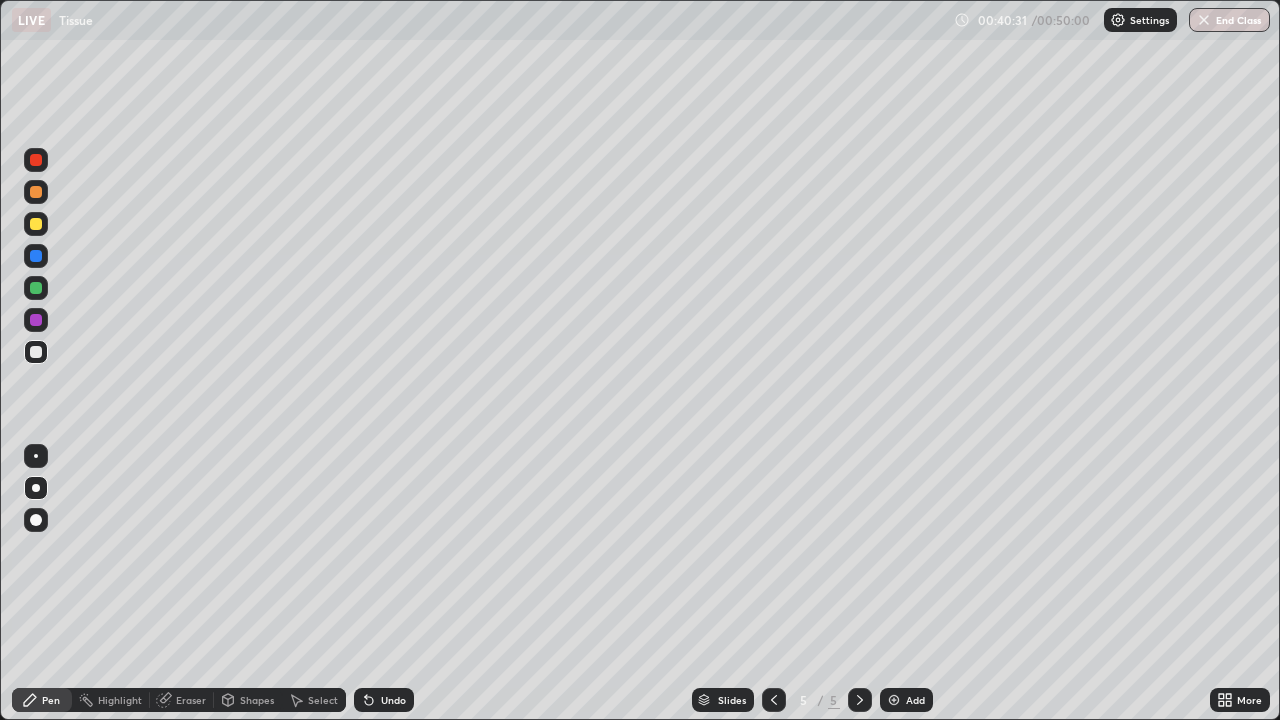 click at bounding box center [36, 288] 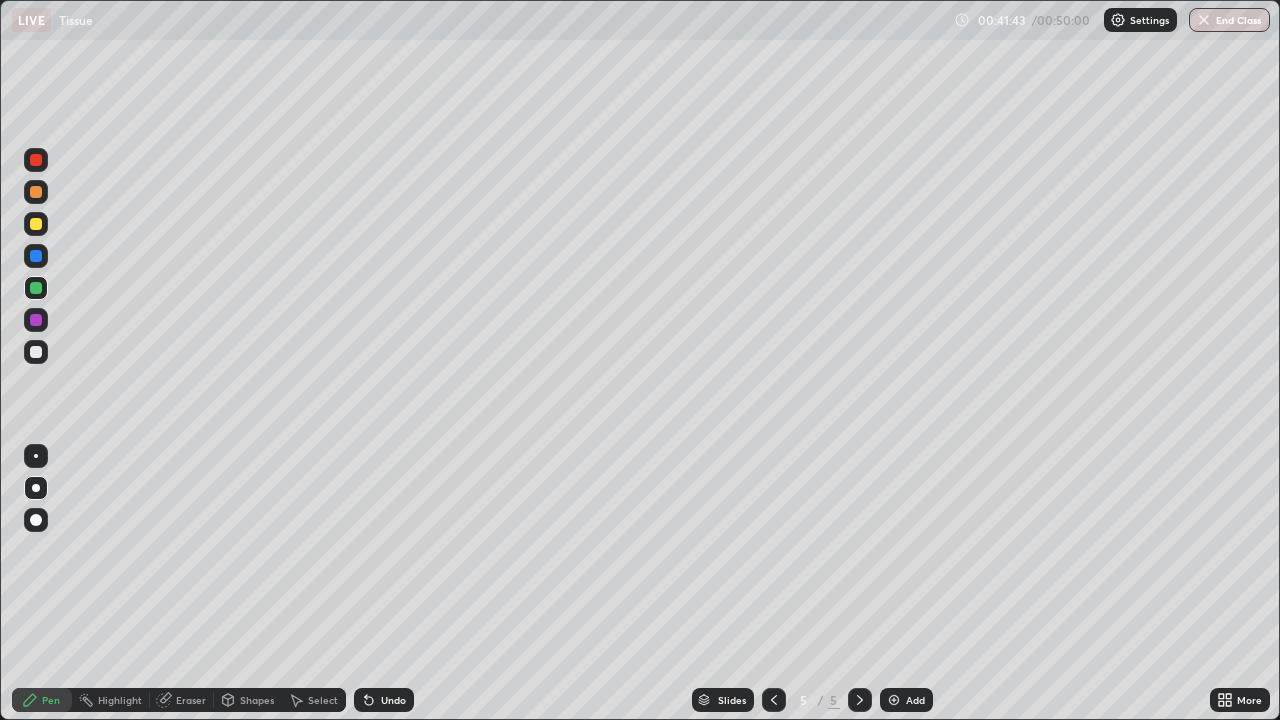 click at bounding box center [36, 224] 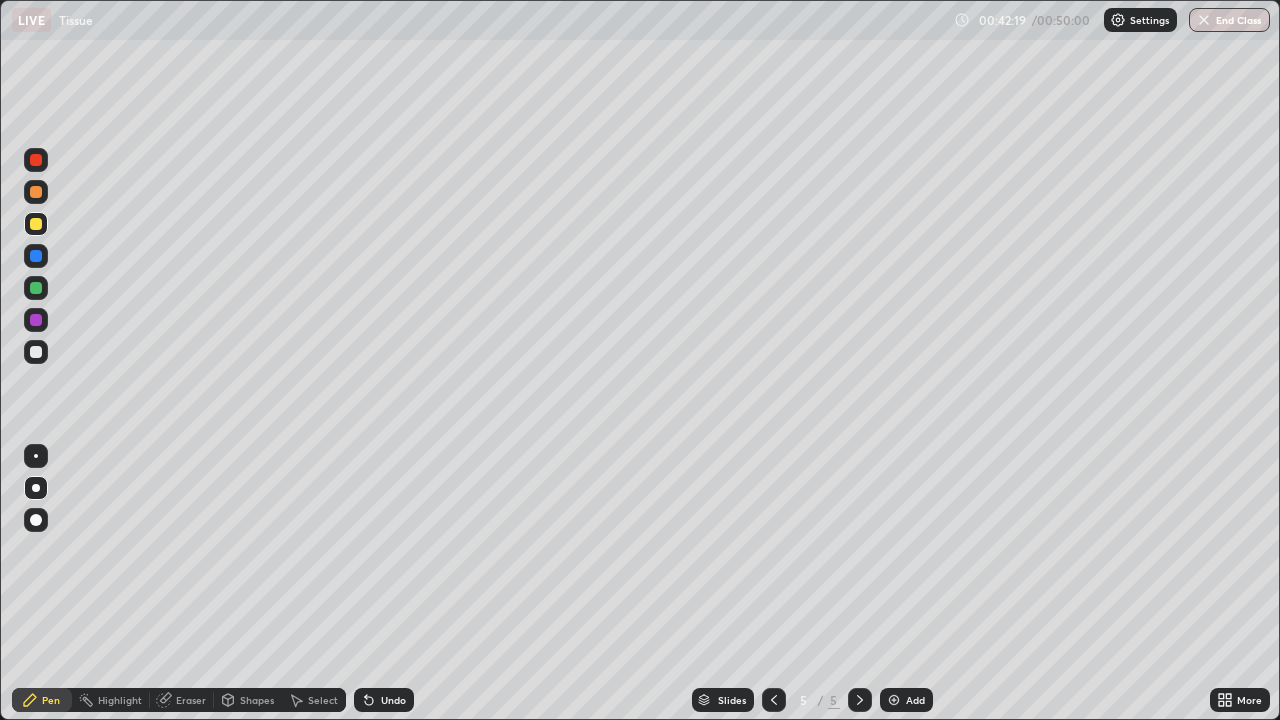 click at bounding box center [36, 192] 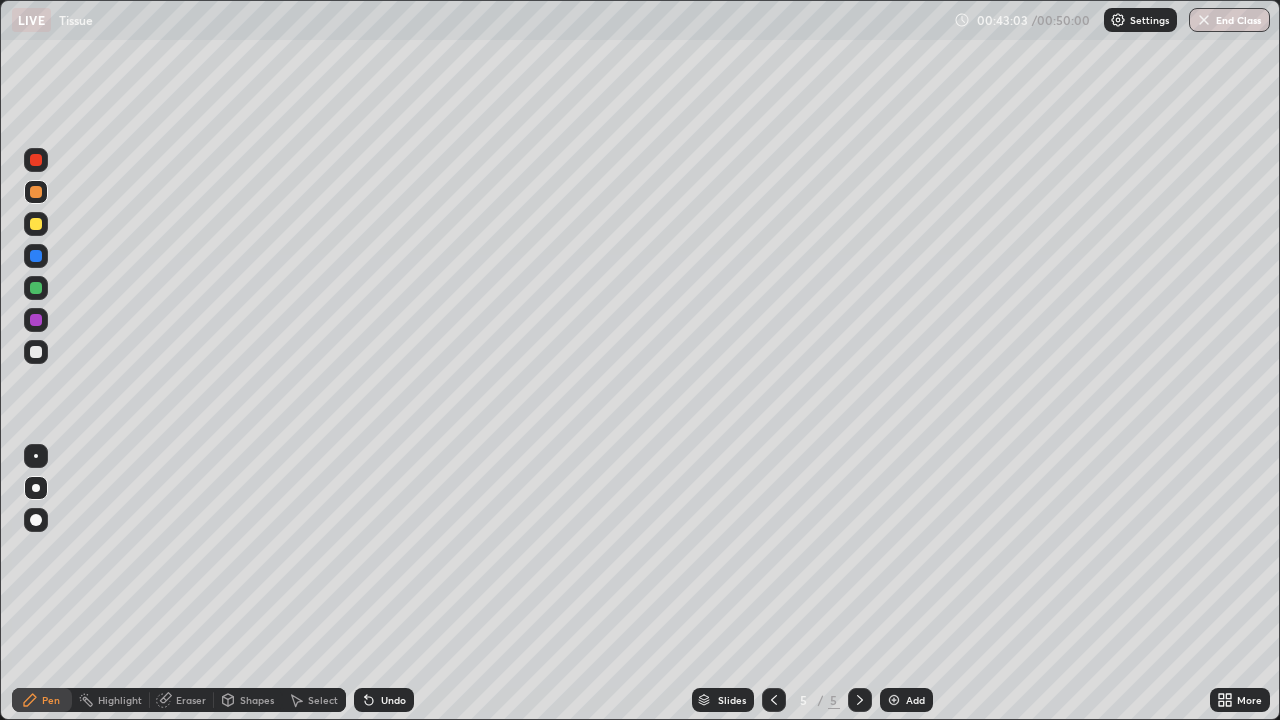 click at bounding box center [36, 224] 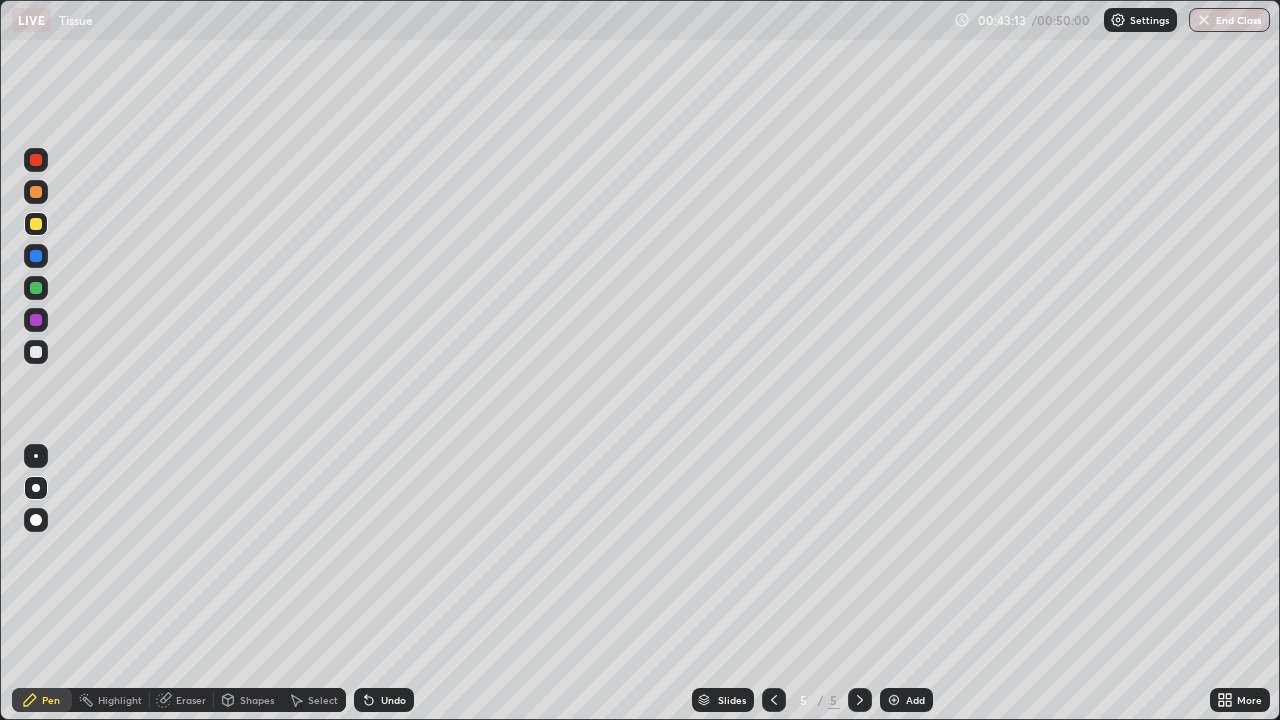 click at bounding box center [36, 224] 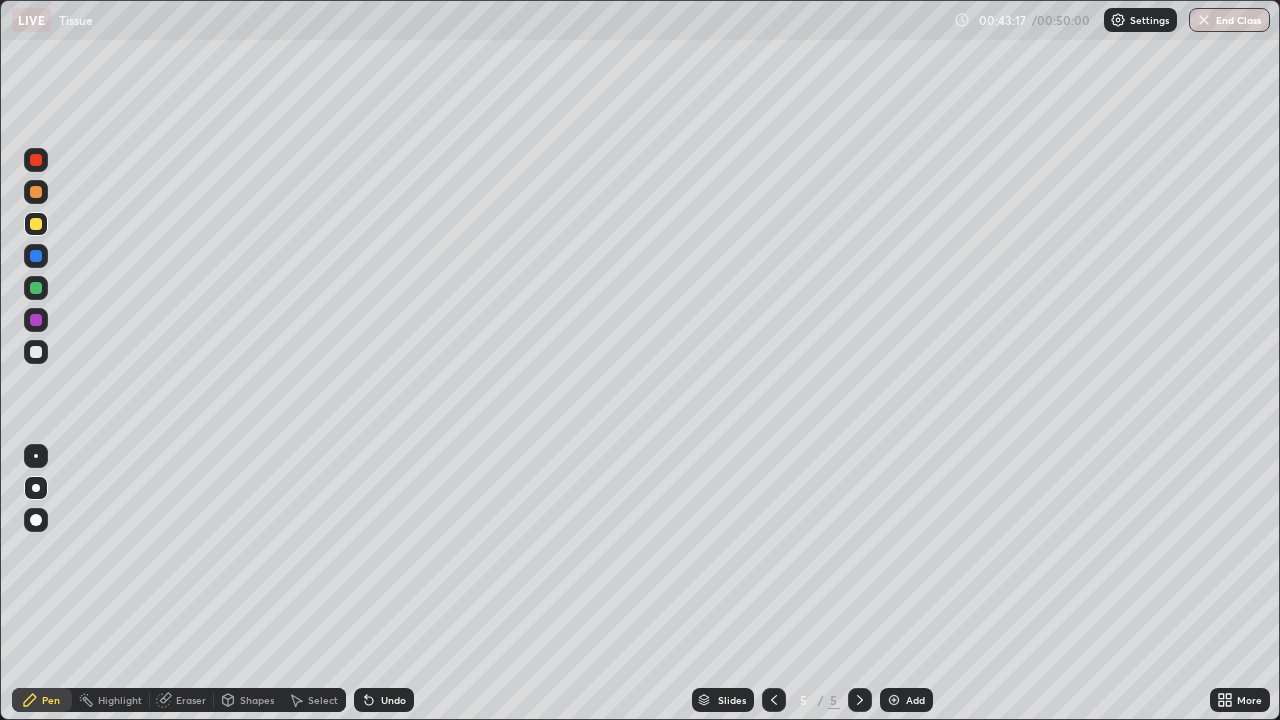 click at bounding box center (36, 288) 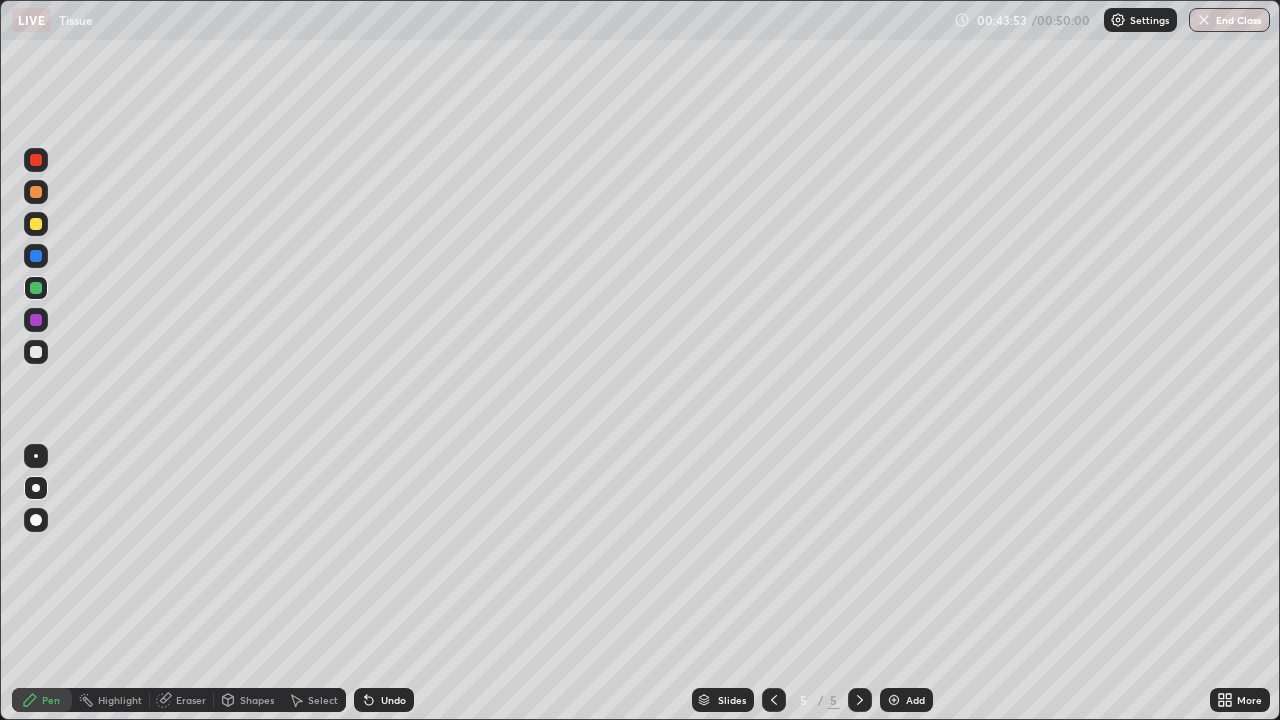 click at bounding box center [36, 224] 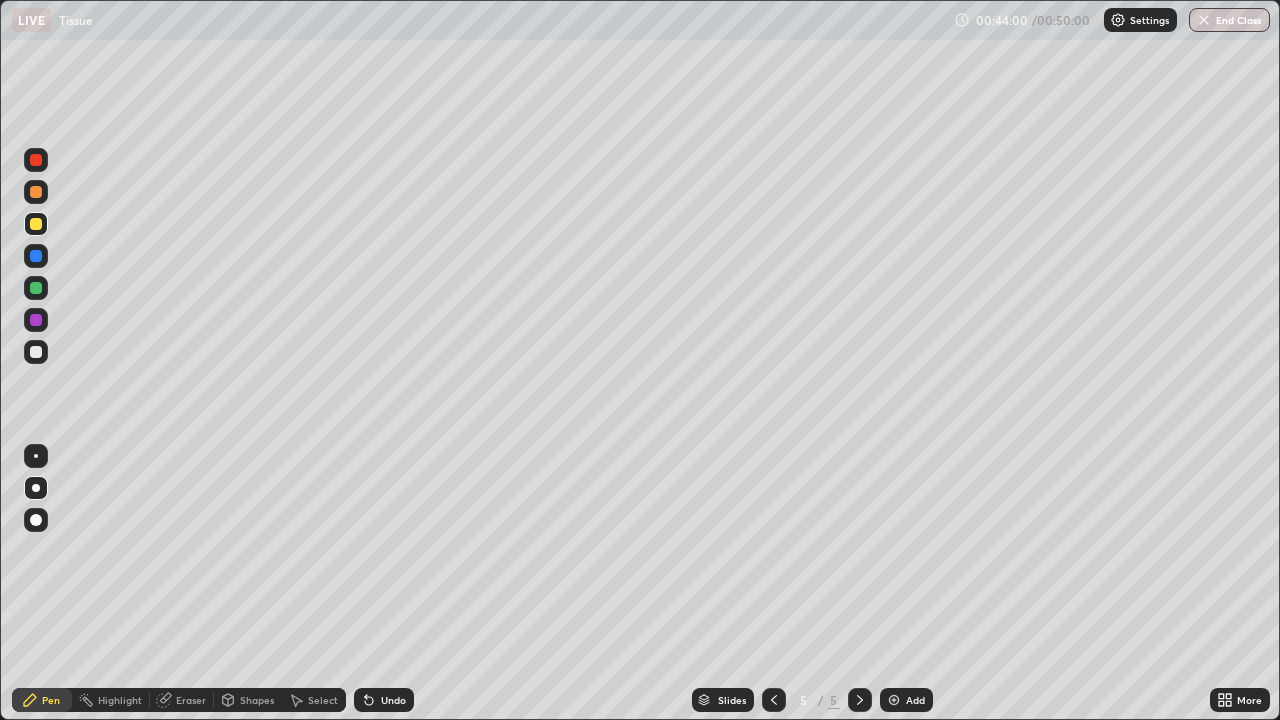 click at bounding box center [36, 520] 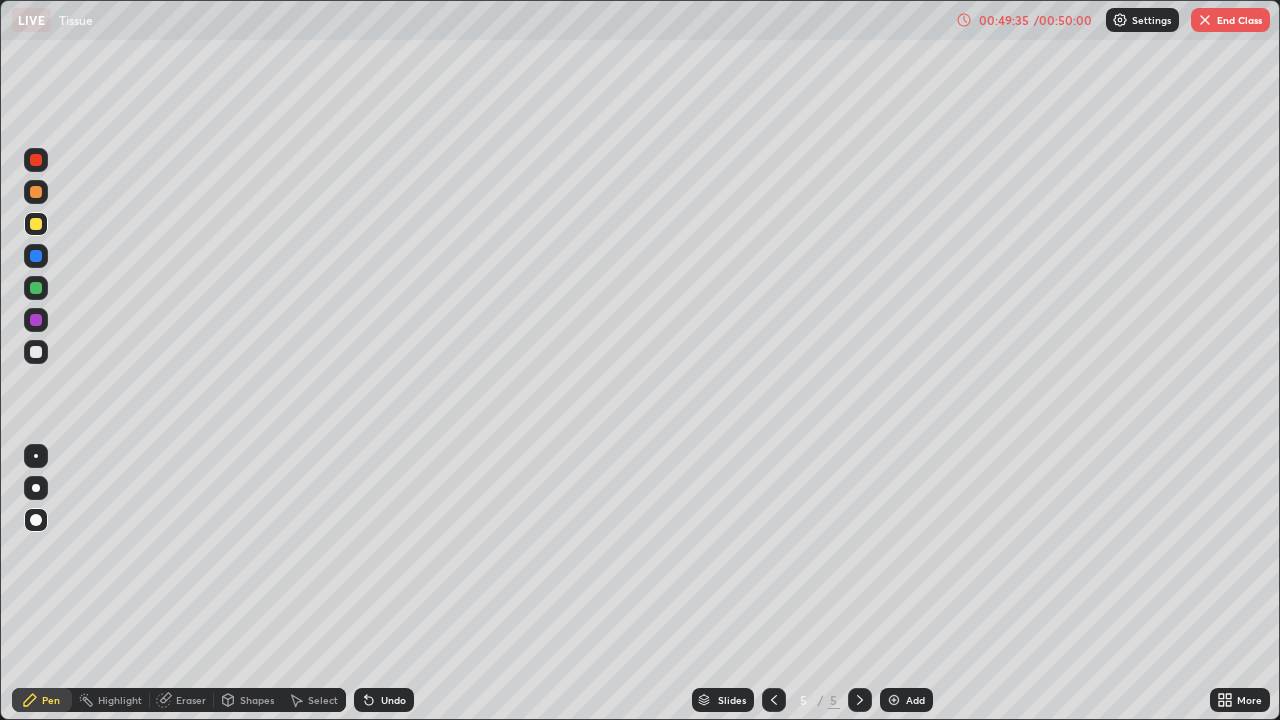 click at bounding box center (1205, 20) 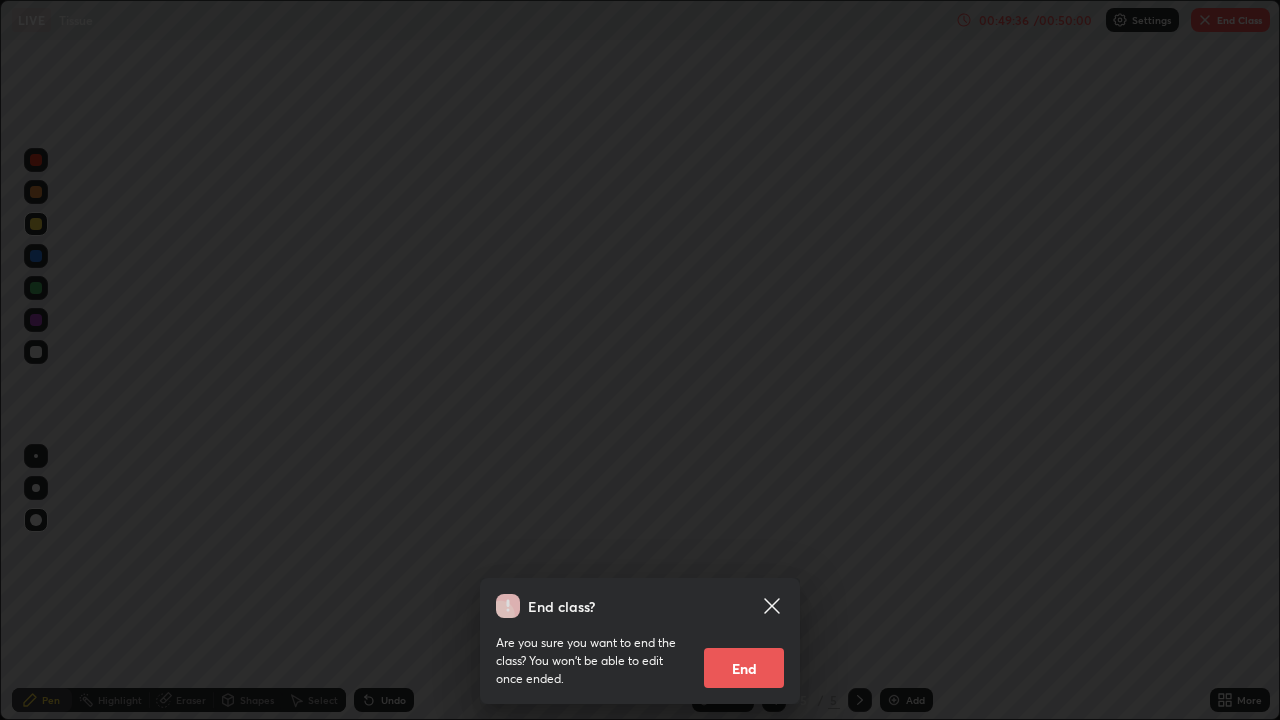 click on "End" at bounding box center (744, 668) 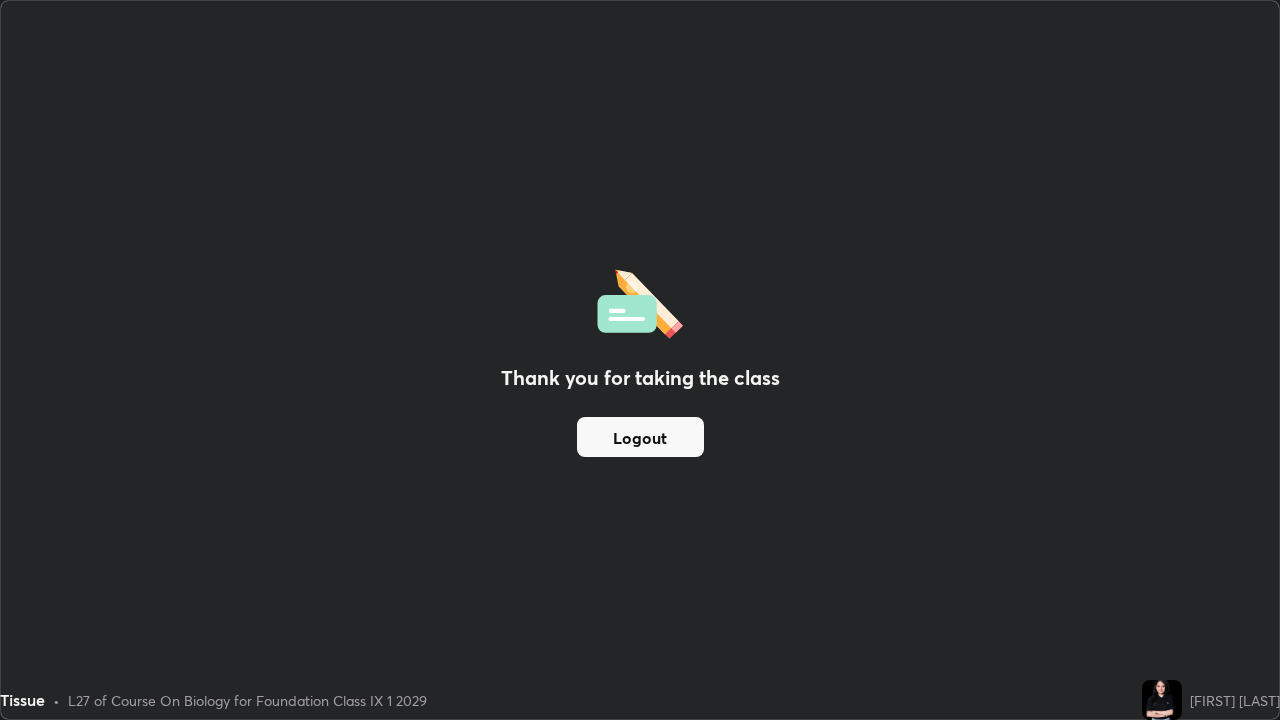 click on "Logout" at bounding box center (640, 437) 